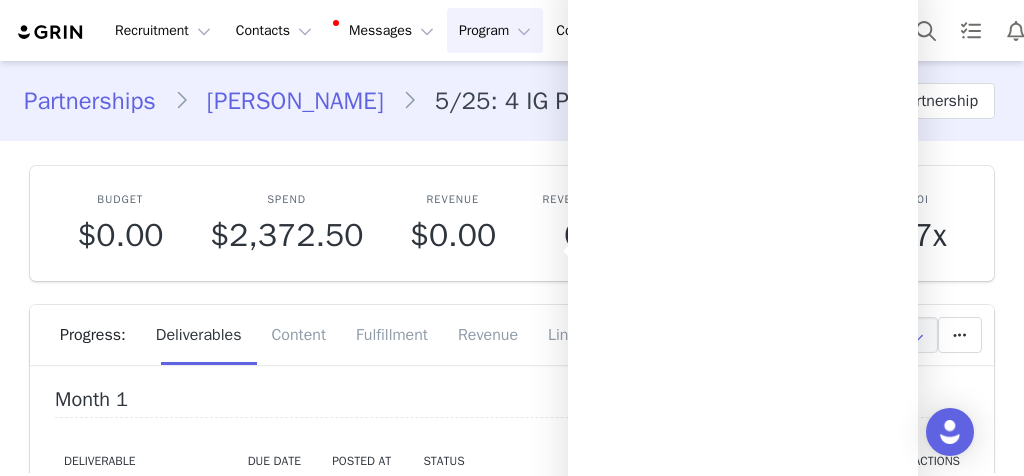 scroll, scrollTop: 0, scrollLeft: 0, axis: both 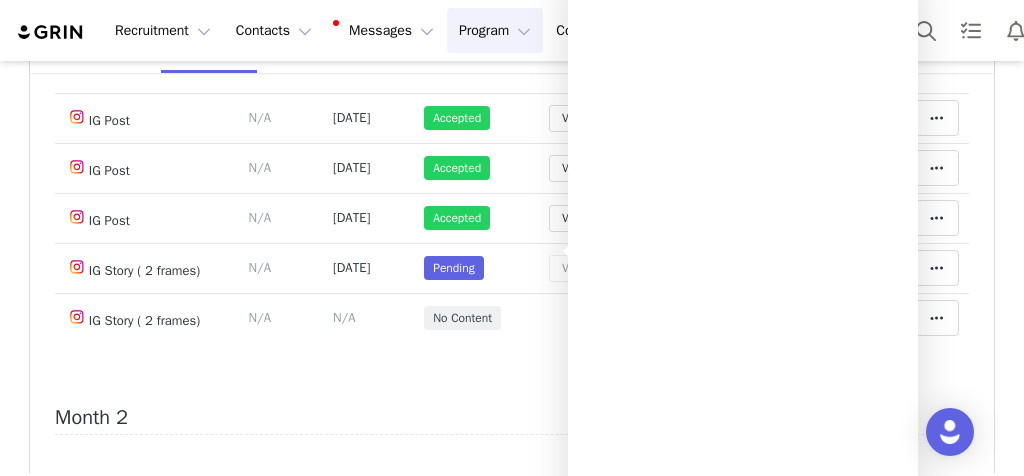 click on "Deliverable Due Date Posted At Status Content Notes Actions  IG Post Deliverable Due Date Set the date you expect this content to go live.  Save  Cancel N/A  May 28, 2025   Accepted  View Content Notes  Save  Cancel https://www.instagram.com/reel/DKM4gatIMIN/  Clear Status   Reason for declining this deliverable   Decline   Mark as Declined   Unlink Content  Move Content  Move  Cancel  Move Content  Delete Deliverable  This will unlink any content, this cannot be undone.  Yes, delete deliverable  Delete Deliverable  Match Deliverable with Content  IG Post Deliverable Due Date Set the date you expect this content to go live.  Save  Cancel N/A  Jun 11, 2025   Accepted  View Content Notes  Save  Cancel https://www.instagram.com/p/DKw9Haxo_-h/  Clear Status   Reason for declining this deliverable   Decline   Mark as Declined   Unlink Content  Move Content  Move  Cancel  Move Content  Delete Deliverable  This will unlink any content, this cannot be undone.  Yes, delete deliverable  Delete Deliverable   IG Post N/A" at bounding box center [512, 186] 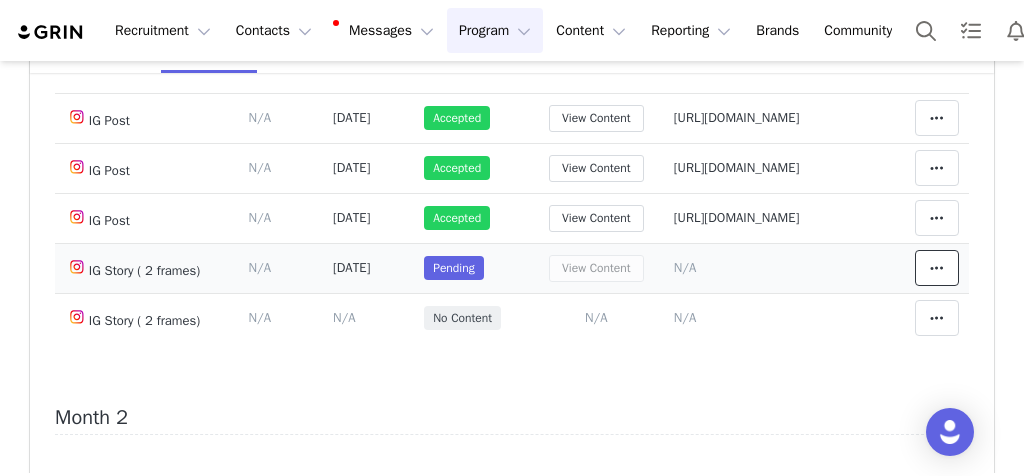 click at bounding box center [937, 268] 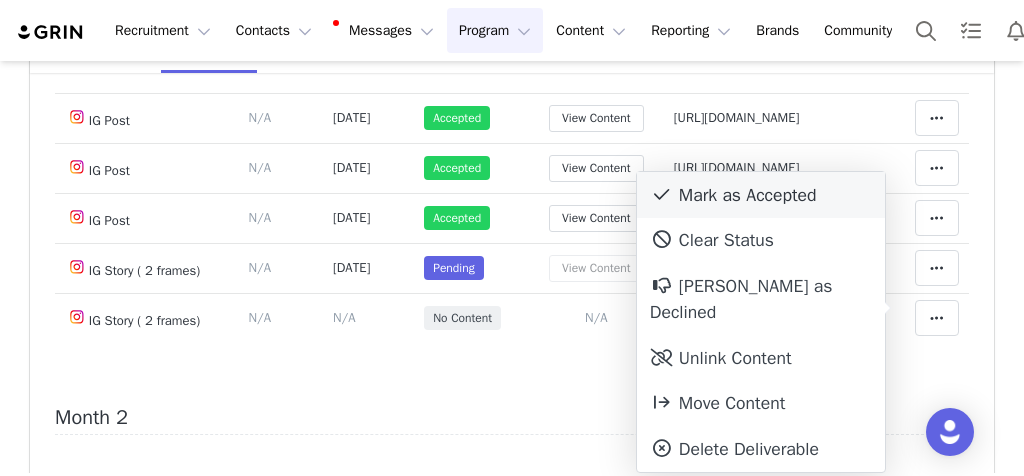 click on "Mark as Accepted" at bounding box center (761, 195) 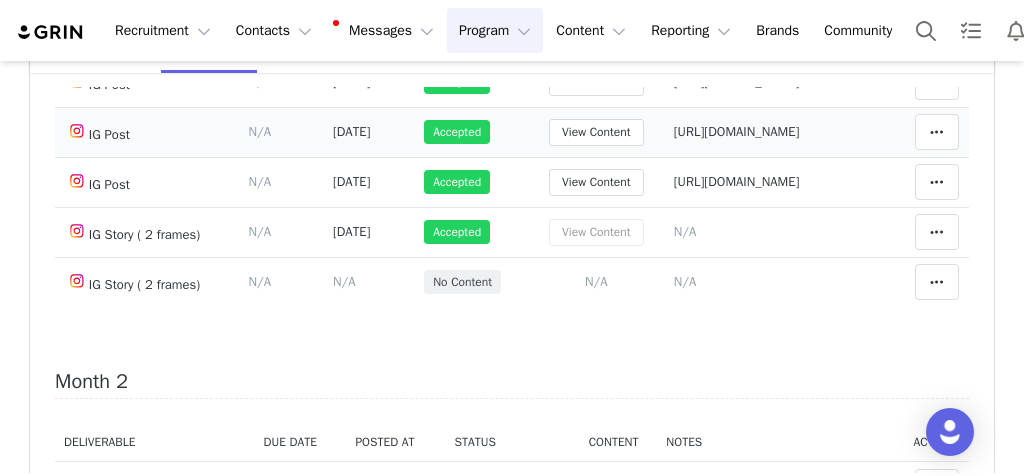 scroll, scrollTop: 185, scrollLeft: 0, axis: vertical 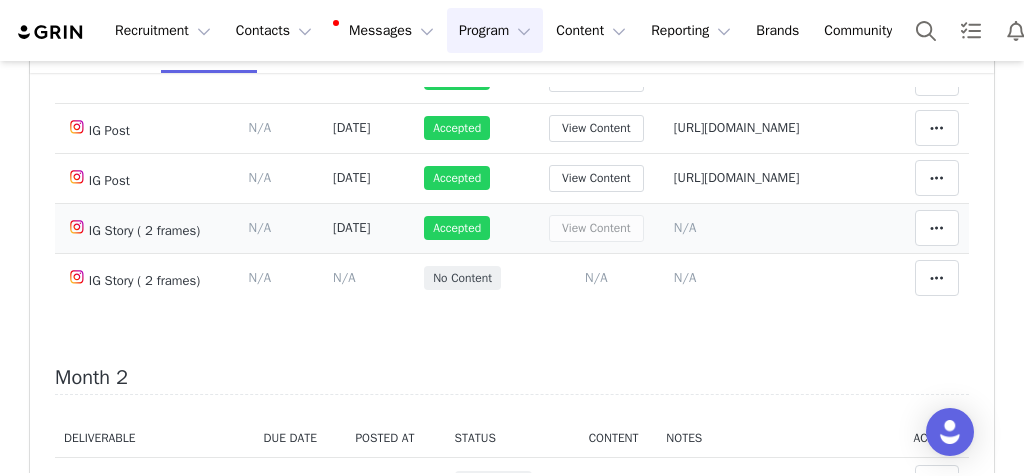 click on "Notes  Save  Cancel N/A" at bounding box center (778, 228) 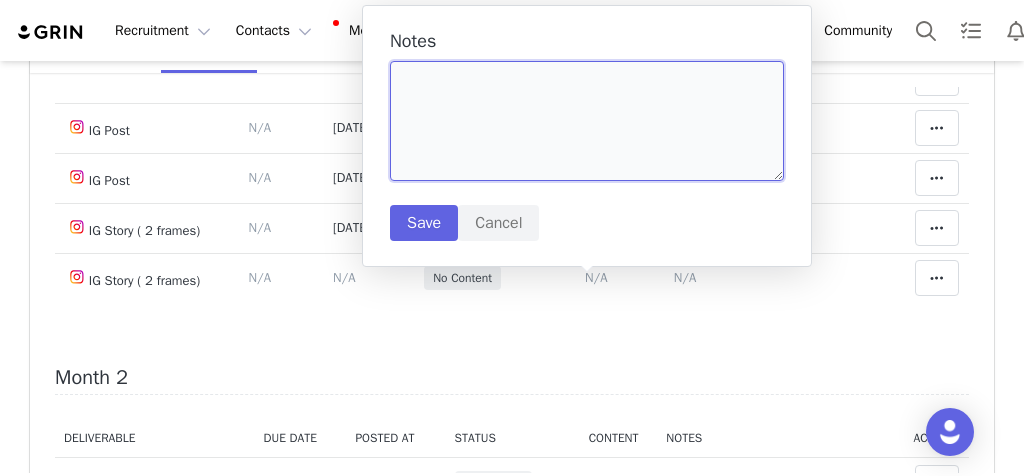 click at bounding box center [587, 121] 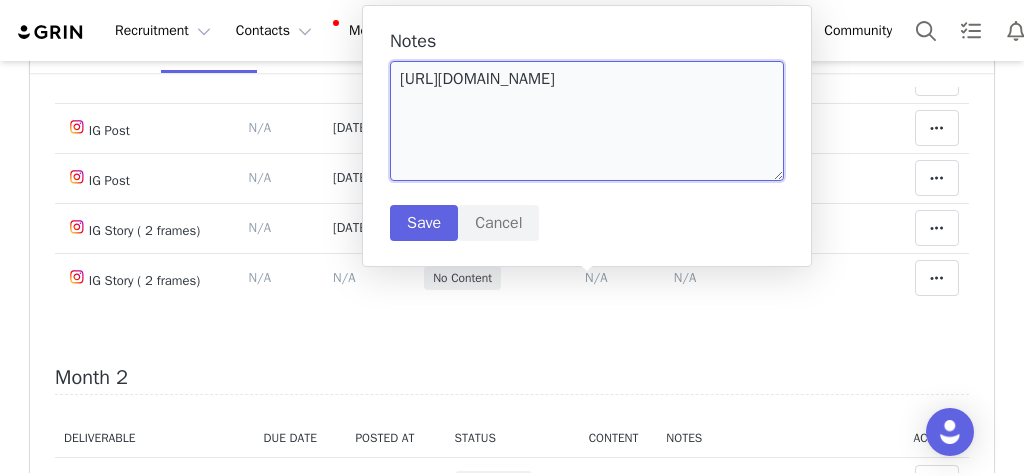 click on "https://static-resources.creatoriq.com/instagram-stories/thumbs/3671486356152079370.jpg" at bounding box center [587, 121] 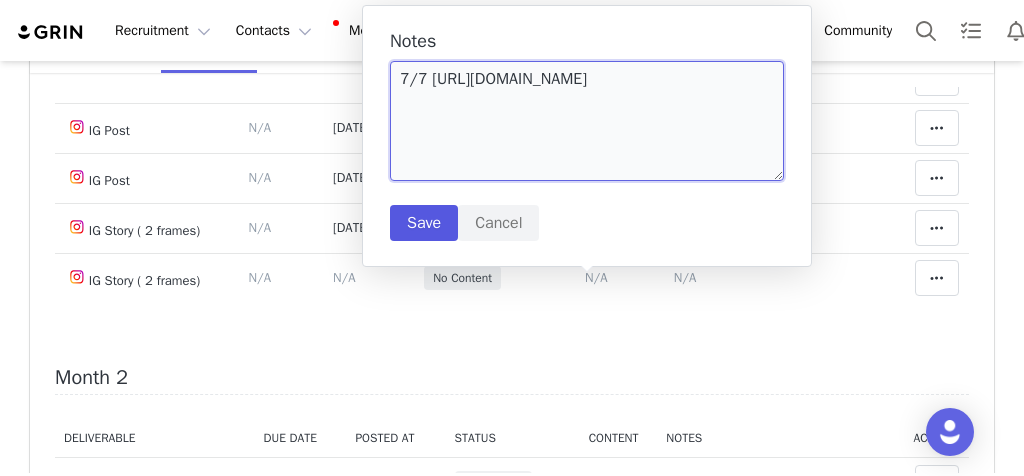 type on "7/7 https://static-resources.creatoriq.com/instagram-stories/thumbs/3671486356152079370.jpg" 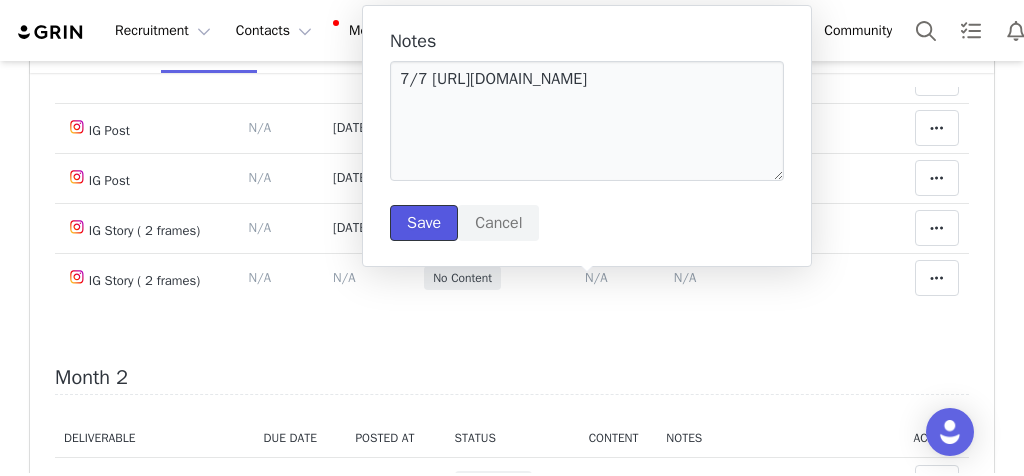 click on "Save" at bounding box center [424, 223] 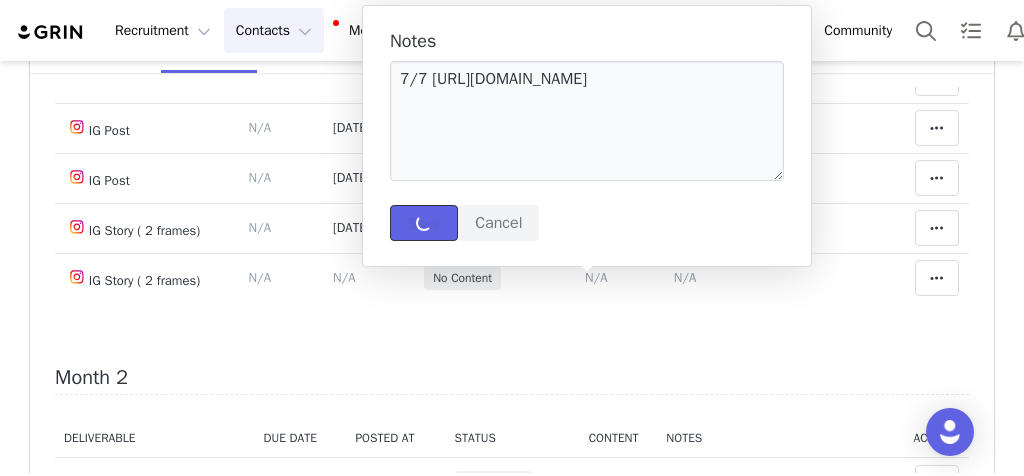 type 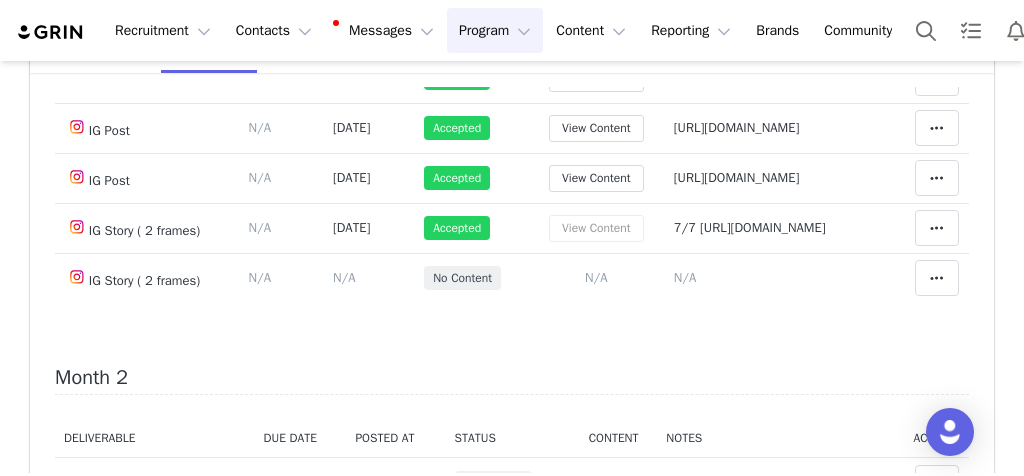 click on "Budget $0.00 Spend $2,372.50 Revenue $0.00 Revenue ROI 0x IMV $4,902.58 IMV ROI 2.07x Progress: Deliverables Content Fulfillment Revenue Link Traffic All Add a new deliverable  What type of deliverable?   Tag in Bio   HR   IG Story ( 2 frames)   IG Post   Where should it be added?  Throughout Partnership  Month 1   Month 2   Month 3   Throughout Partnership   Save  Cancel  Add Deliverable  Reset Content Do you want to reorder all of the content for this this partnership?  Yes, reset content   Cancel   Reset Content   Allow Content Past End Date   Fetch Recent Content   Month 1  Deliverable Due Date Posted At Status Content Notes Actions  IG Post Deliverable Due Date Set the date you expect this content to go live.  Save  Cancel N/A  May 28, 2025   Accepted  View Content Notes  Save  Cancel https://www.instagram.com/reel/DKM4gatIMIN/  Clear Status   Reason for declining this deliverable   Decline   Mark as Declined   Unlink Content  Move Content  Move  Cancel  Move Content  Delete Deliverable  IG Post  Save" at bounding box center [512, 268] 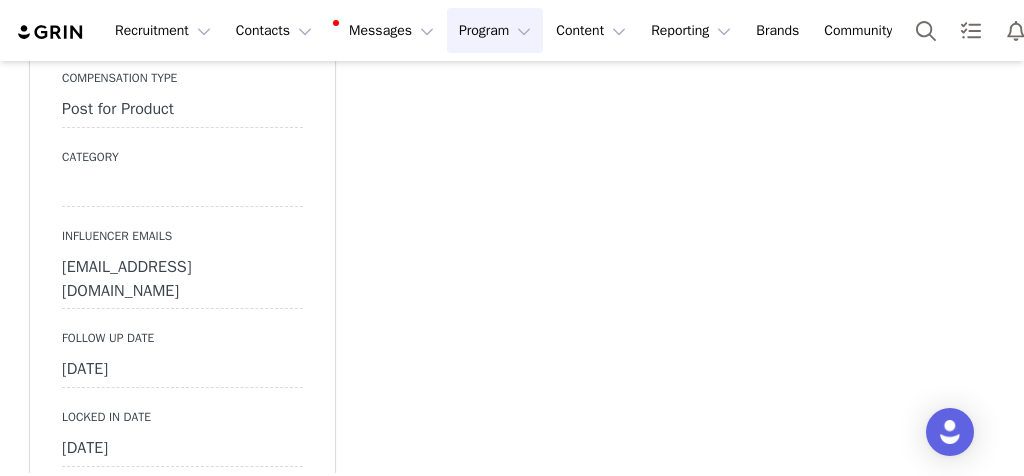 scroll, scrollTop: 5506, scrollLeft: 0, axis: vertical 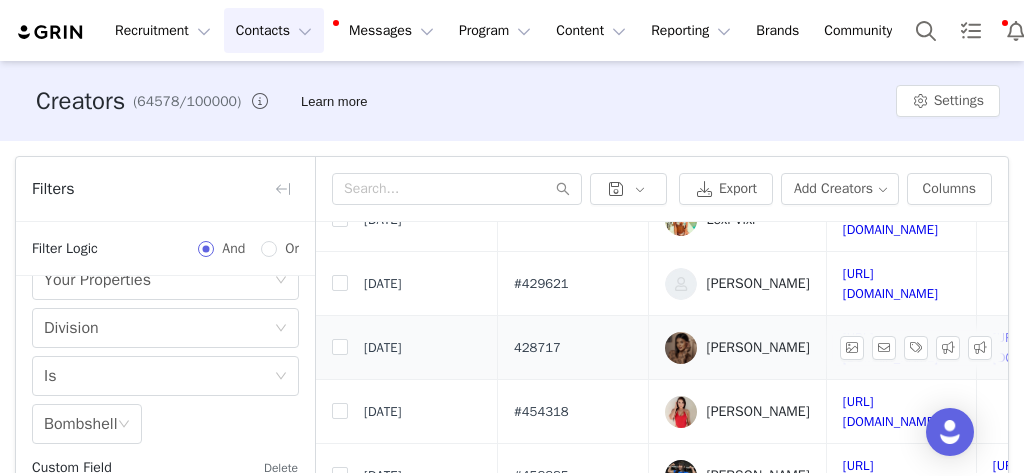 click on "428717" at bounding box center [537, 348] 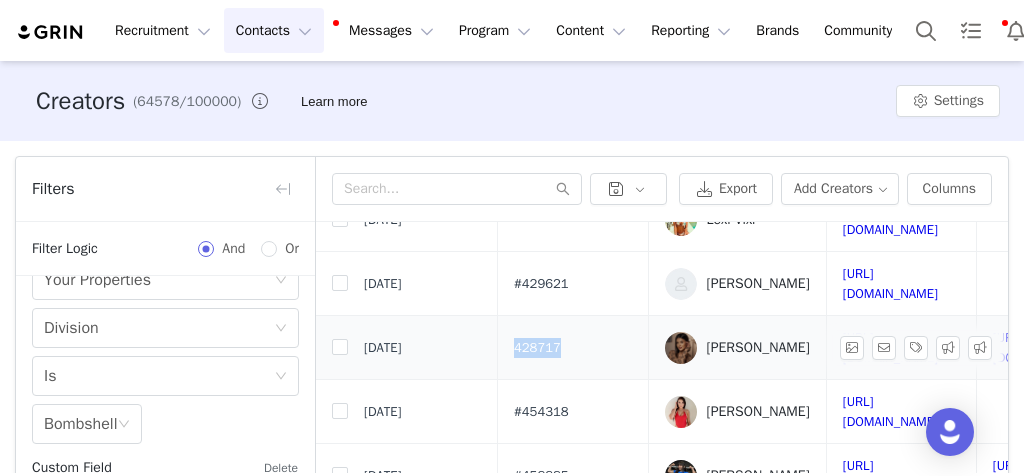 click on "428717" at bounding box center (537, 348) 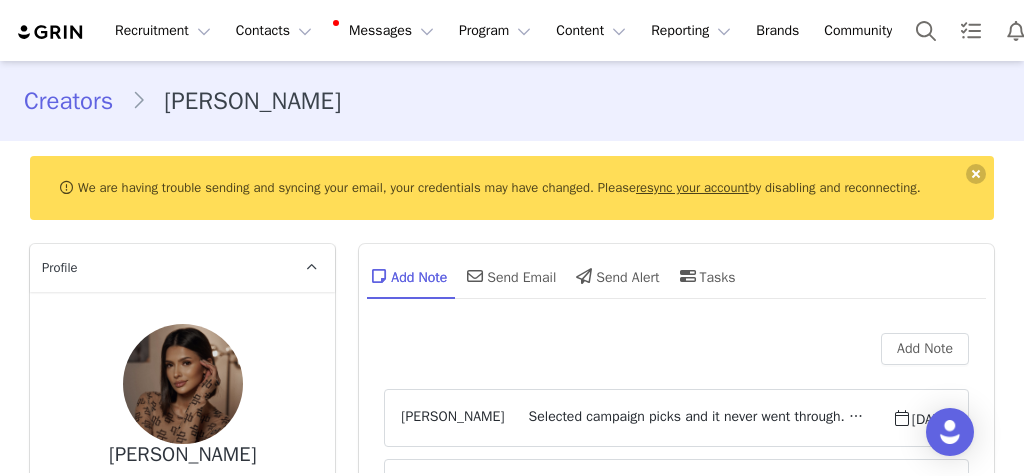 scroll, scrollTop: 0, scrollLeft: 0, axis: both 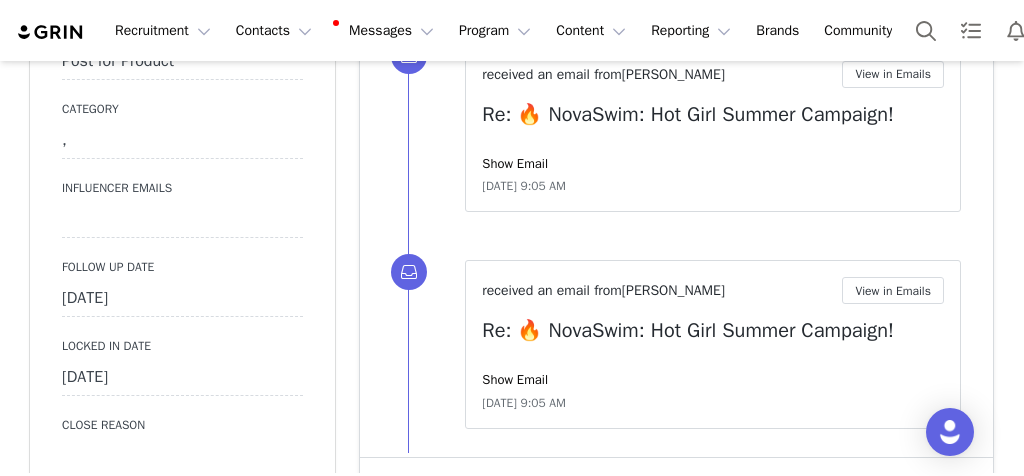 click on "July 1st, 2025" at bounding box center (182, 299) 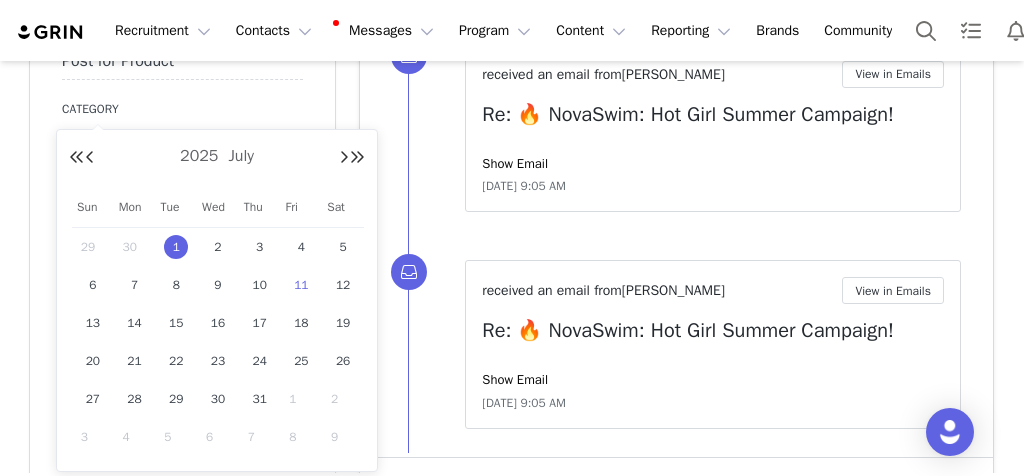 click on "Jul 01 2025" at bounding box center (182, 299) 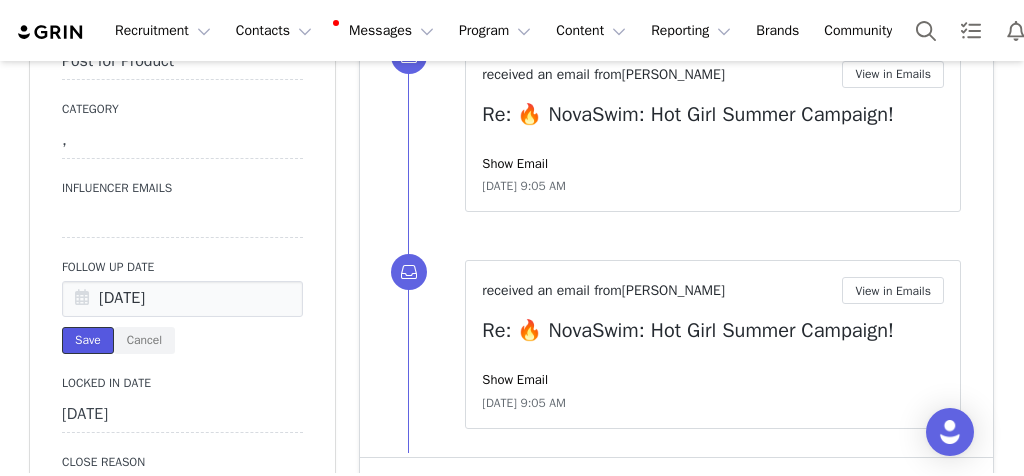 click on "Save" at bounding box center [88, 340] 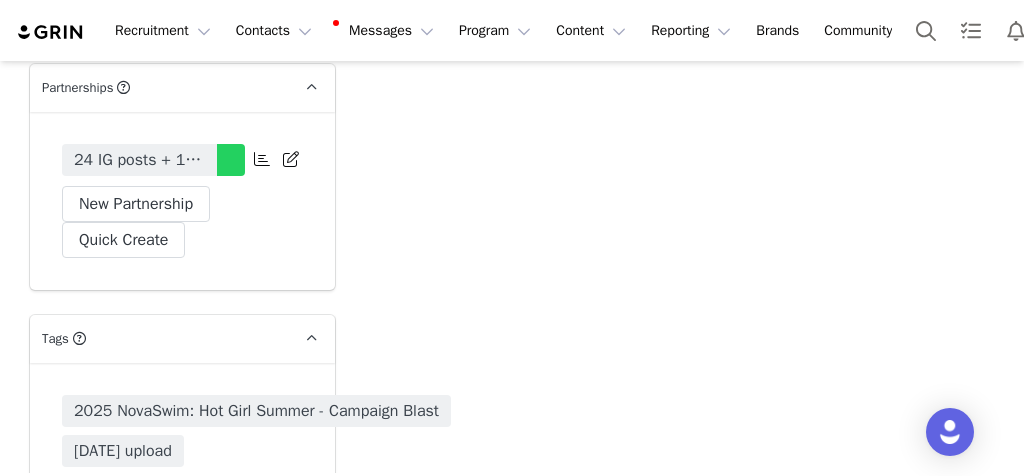 scroll, scrollTop: 6960, scrollLeft: 0, axis: vertical 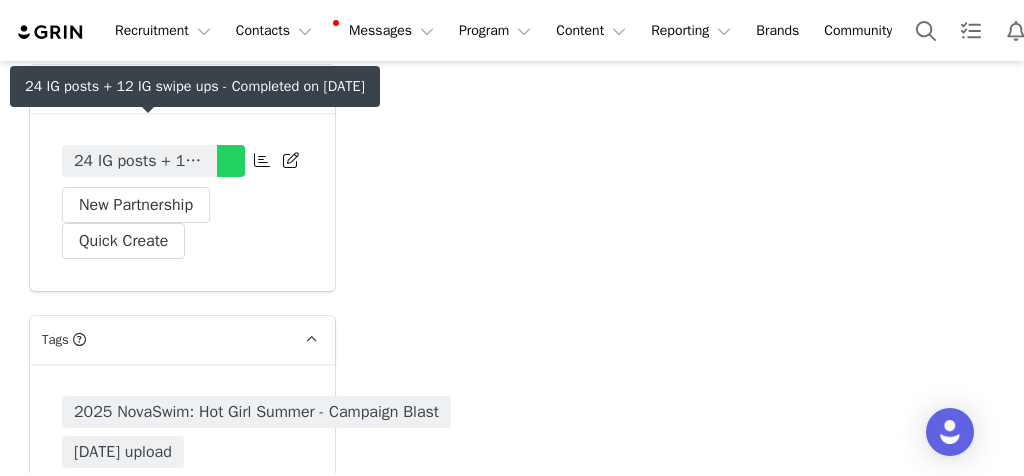 click on "24 IG posts + 12 IG swipe ups" at bounding box center (139, 161) 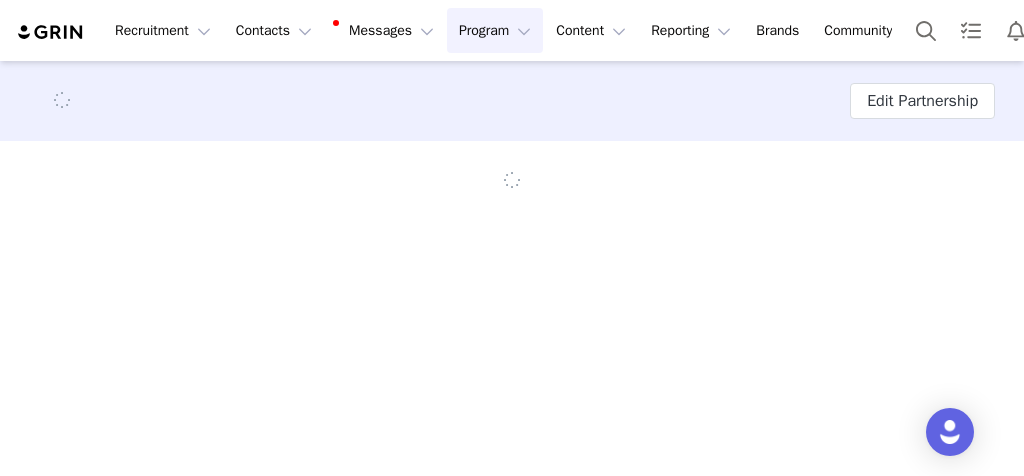 scroll, scrollTop: 0, scrollLeft: 0, axis: both 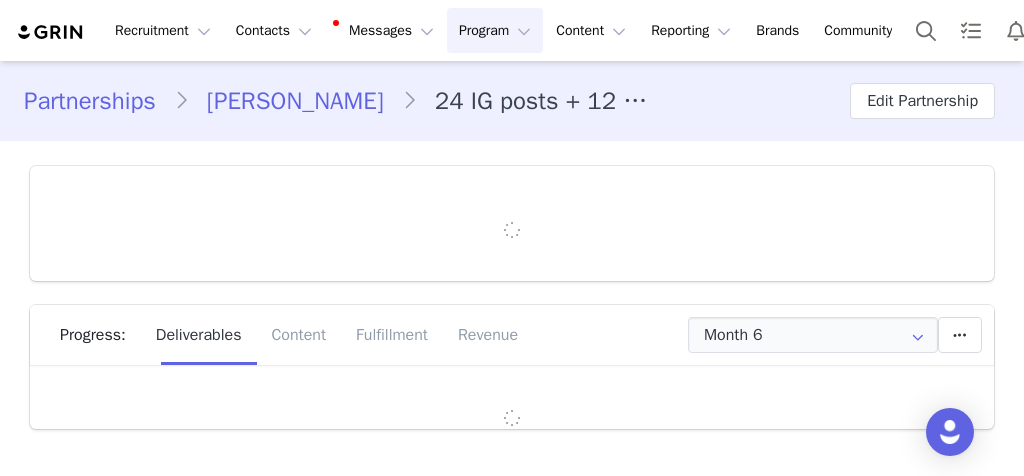 type on "+57 (Colombia)" 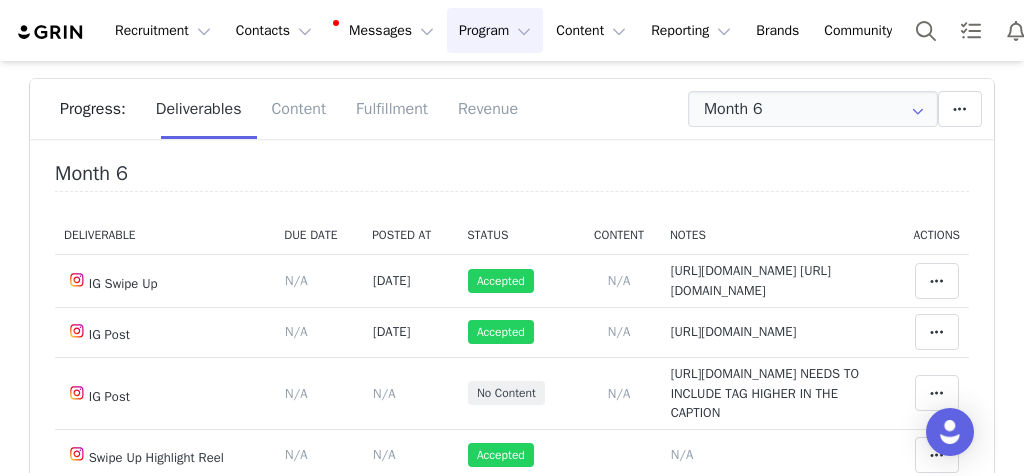 scroll, scrollTop: 230, scrollLeft: 0, axis: vertical 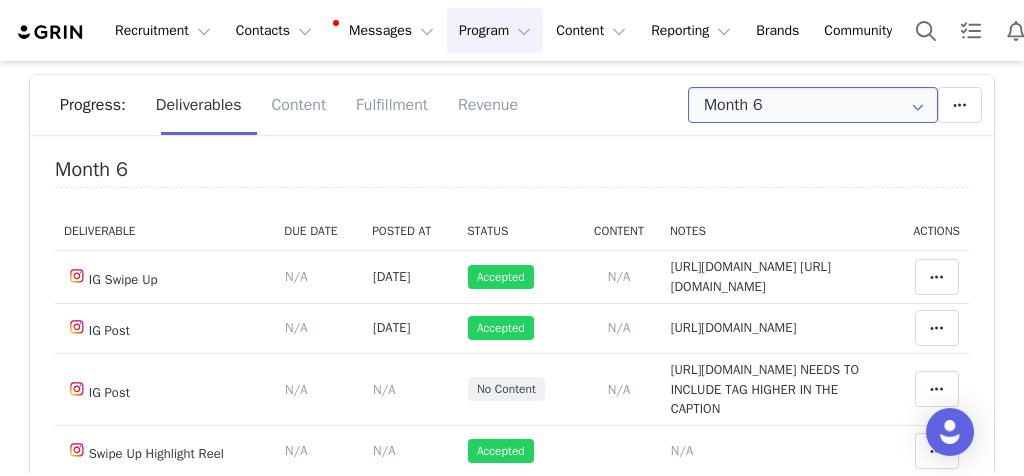click on "Month 6" at bounding box center [813, 105] 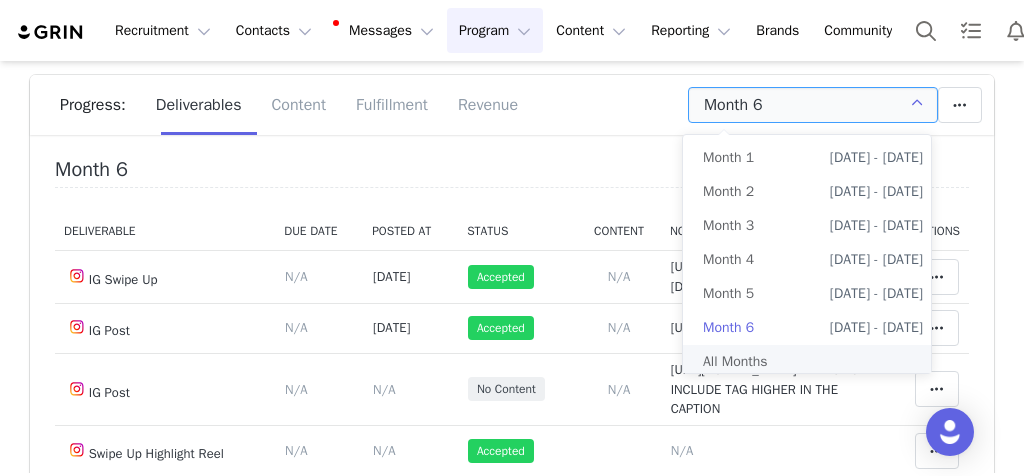 click on "All Months" at bounding box center (813, 362) 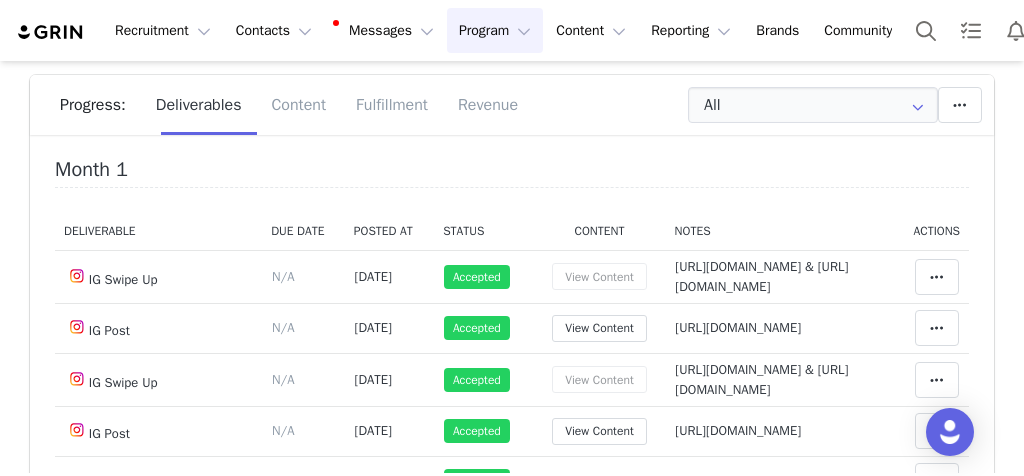 click on "Budget $0.00 Spend $2,372.50 Revenue $0.00 Revenue ROI 0x IMV $28,669.90 IMV ROI 12.08x Progress: Deliverables Content Fulfillment Revenue All Add a new deliverable  What type of deliverable?   IG Swipe Up   Tag in Bio   IG Post   Swipe Up Highlight Reel   Where should it be added?  Throughout Partnership  Month 1   Month 2   Month 3   Month 4   Month 5   Month 6   Throughout Partnership   Save  Cancel  Add Deliverable  Reset Content Do you want to reorder all of the content for this this partnership?  Yes, reset content   Cancel   Reset Content   Allow Content Past End Date   Fetch Recent Content   Month 1  Deliverable Due Date Posted At Status Content Notes Actions  IG Swipe Up Deliverable Due Date Set the date you expect this content to go live.  Save  Cancel N/A  Sep 9, 2024   Accepted  View Content Notes  Save  Cancel https://static-resources.creatoriq.com/instagram-stories/videos/3449839991565619424.mp4 & https://static-resources.creatoriq.com/instagram-stories/videos/3453269281955306330.mp4  Decline" at bounding box center (512, 330) 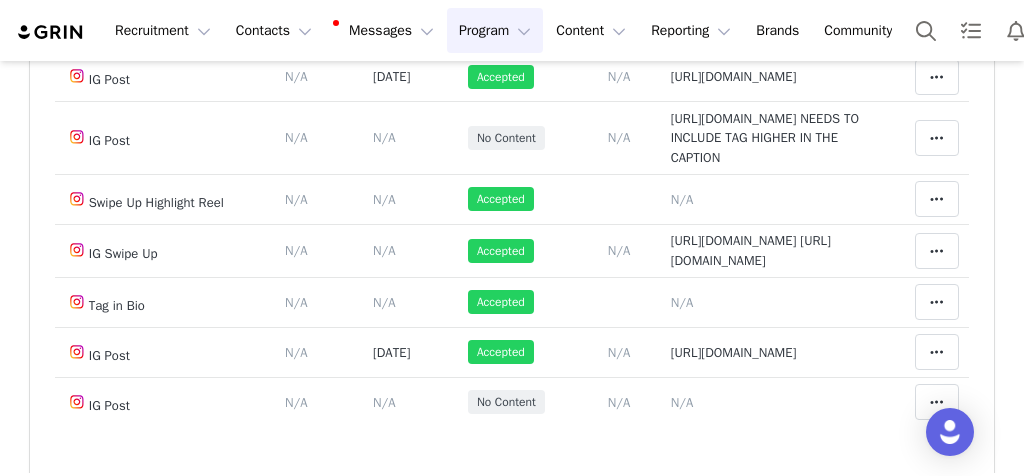 scroll, scrollTop: 3715, scrollLeft: 0, axis: vertical 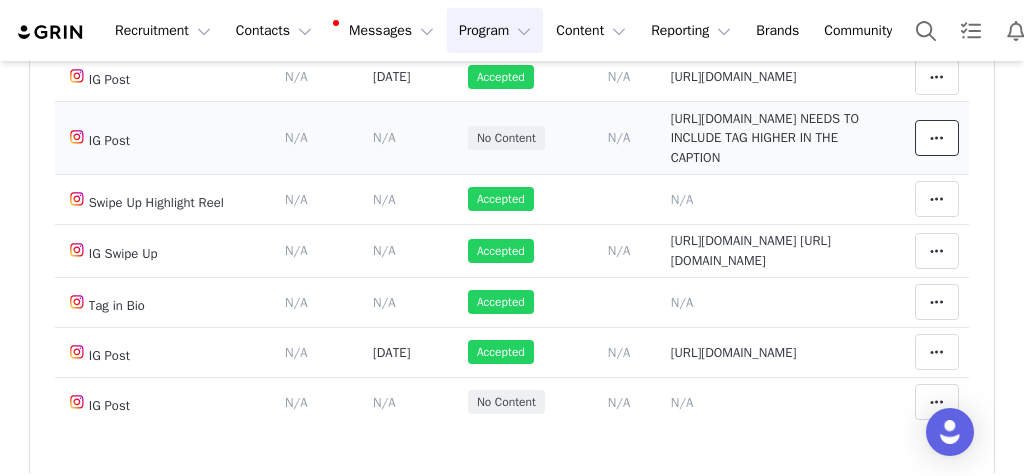 click at bounding box center (937, 138) 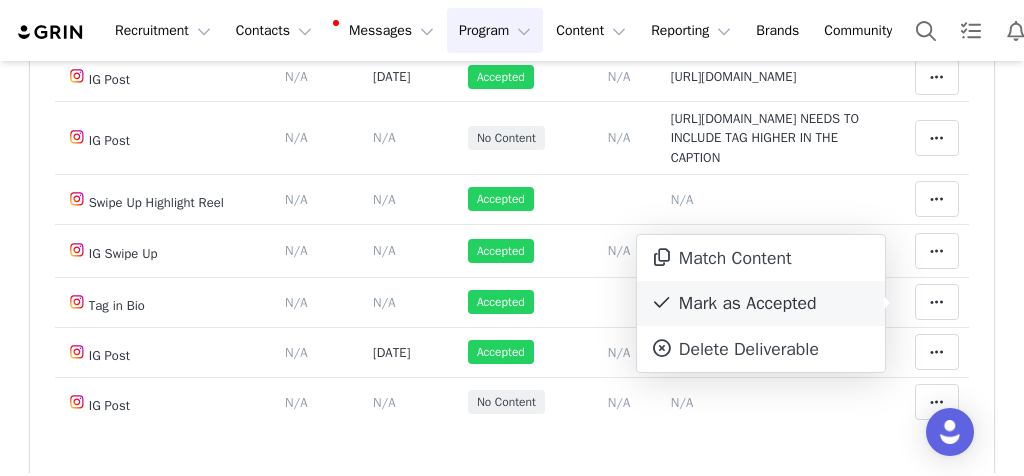 click on "Mark as Accepted" at bounding box center (761, 304) 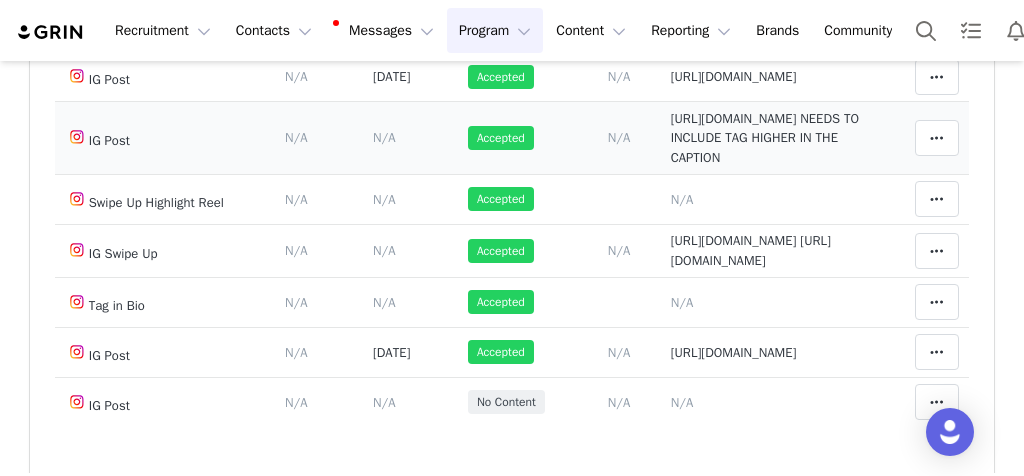 click on "https://www.instagram.com/p/DLDKX3JR5-r/ NEEDS TO INCLUDE TAG HIGHER IN THE CAPTION" at bounding box center [765, 138] 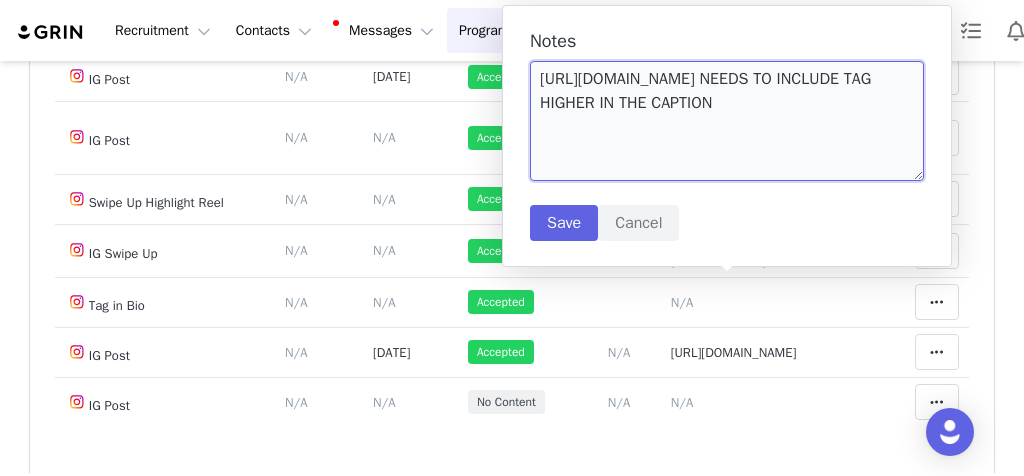click on "https://www.instagram.com/p/DLDKX3JR5-r/ NEEDS TO INCLUDE TAG HIGHER IN THE CAPTION" at bounding box center (727, 121) 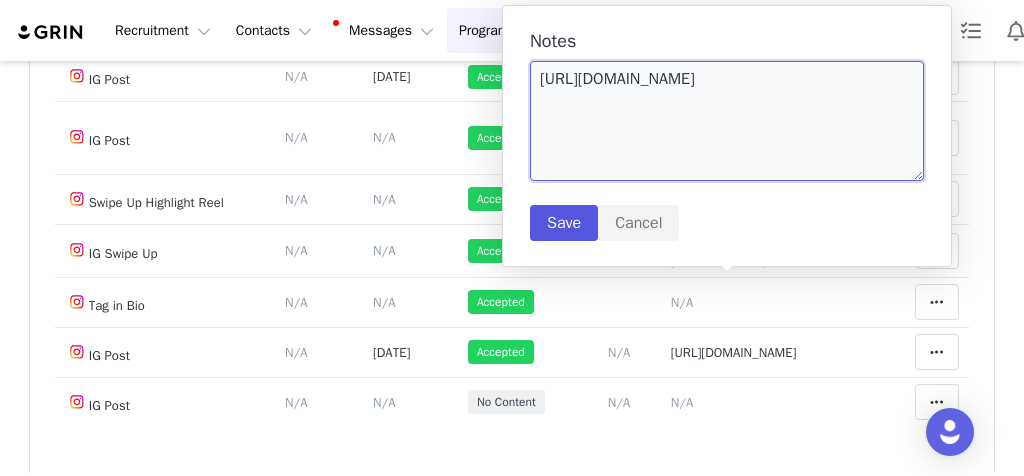 type on "https://www.instagram.com/p/DLDKX3JR5-r/" 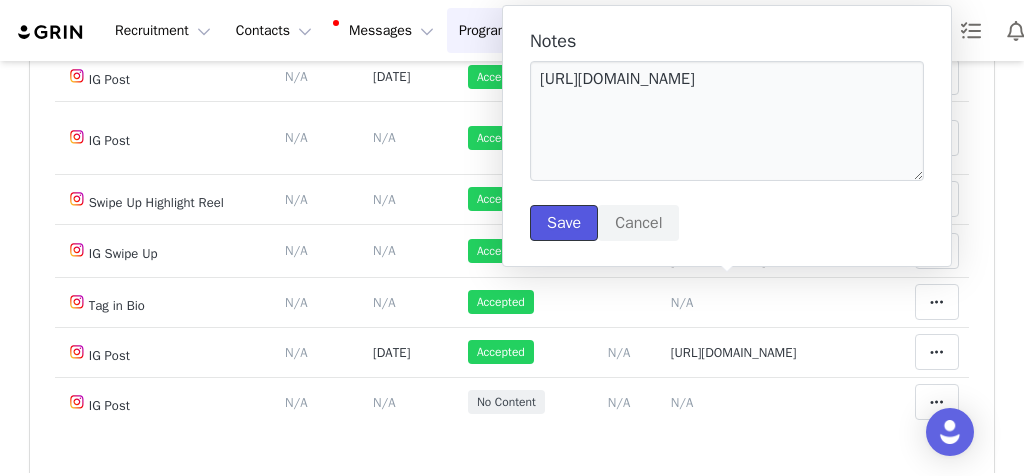 click on "Save" at bounding box center (564, 223) 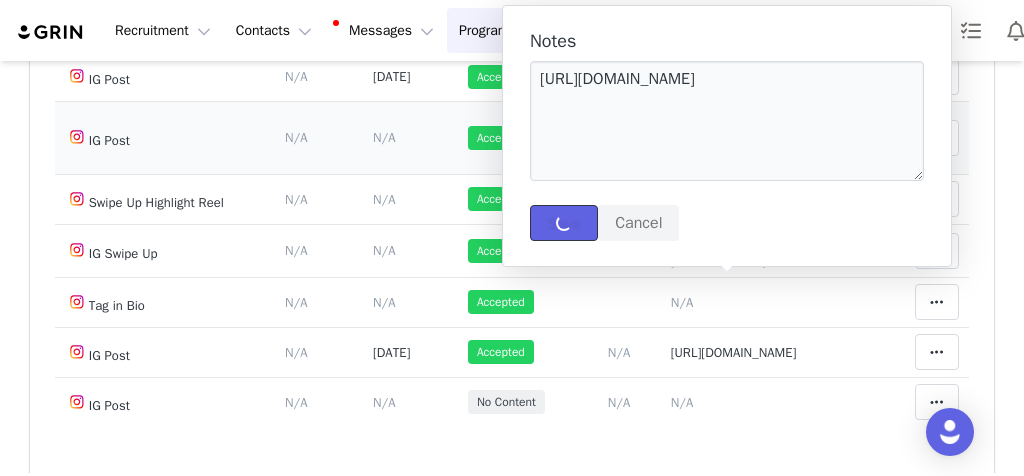 type 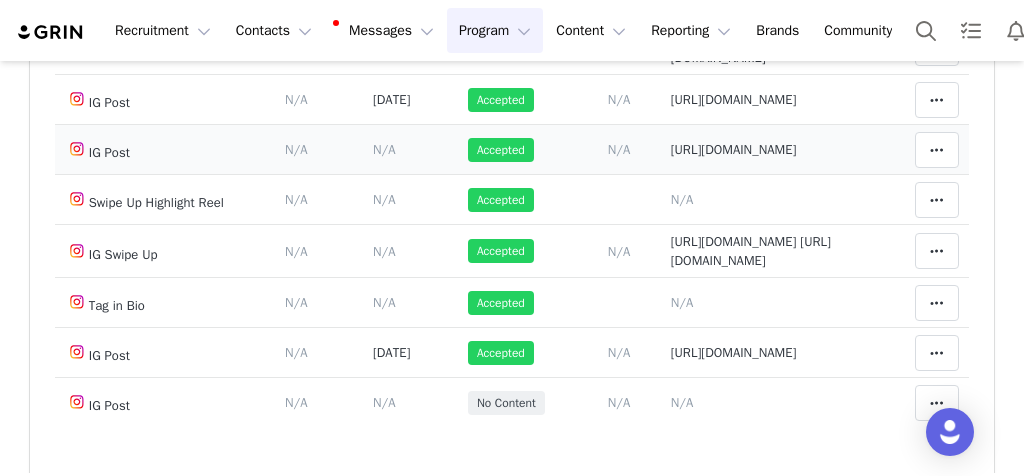 click on "N/A" at bounding box center [384, 149] 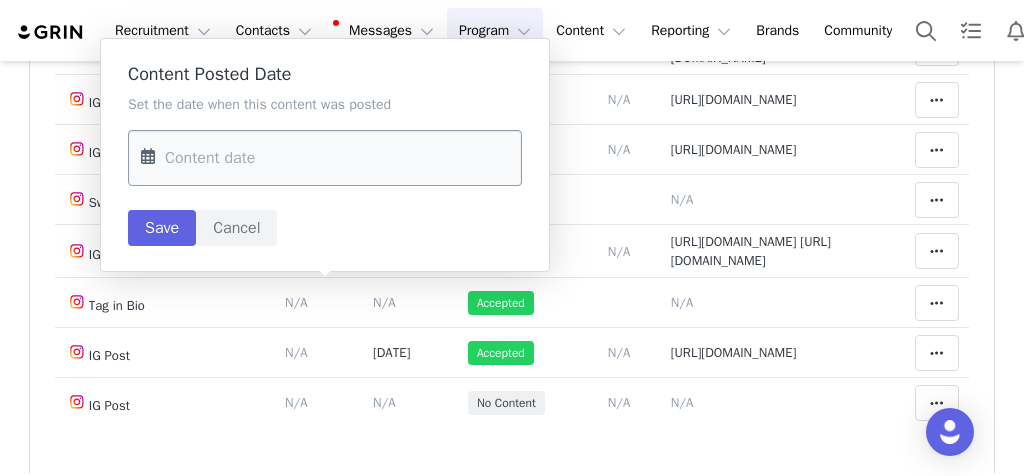click at bounding box center [325, 158] 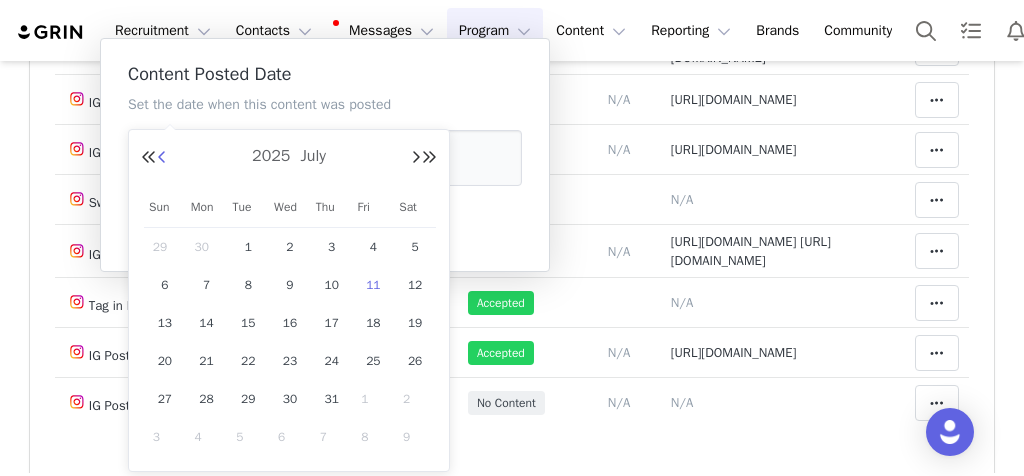 click at bounding box center [162, 158] 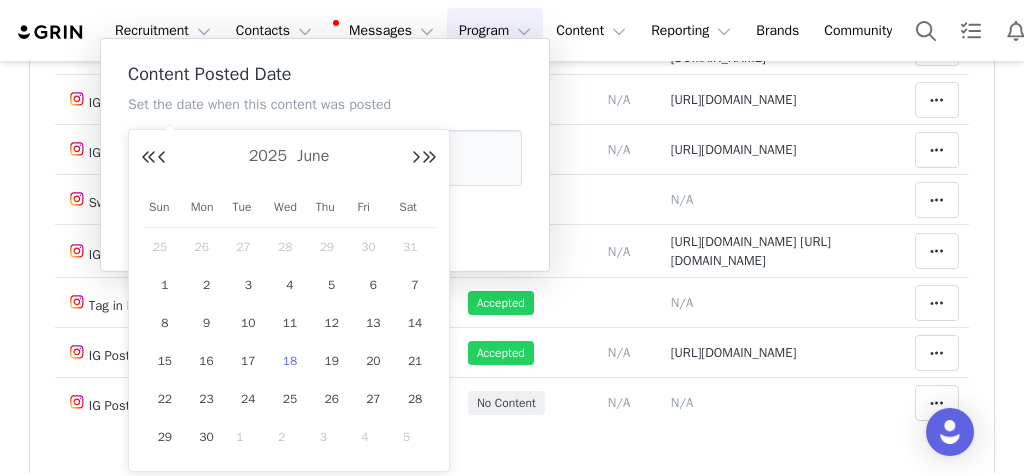 click on "18" at bounding box center (290, 361) 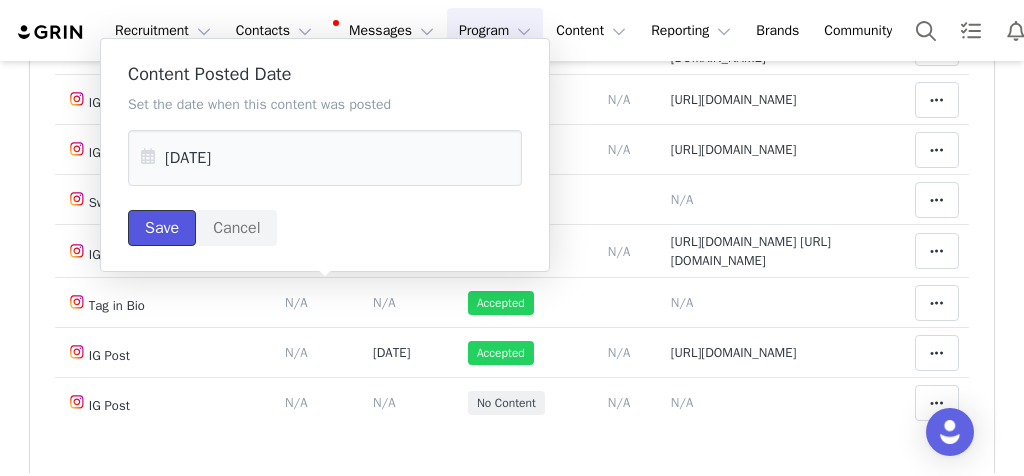 click on "Save" at bounding box center (162, 228) 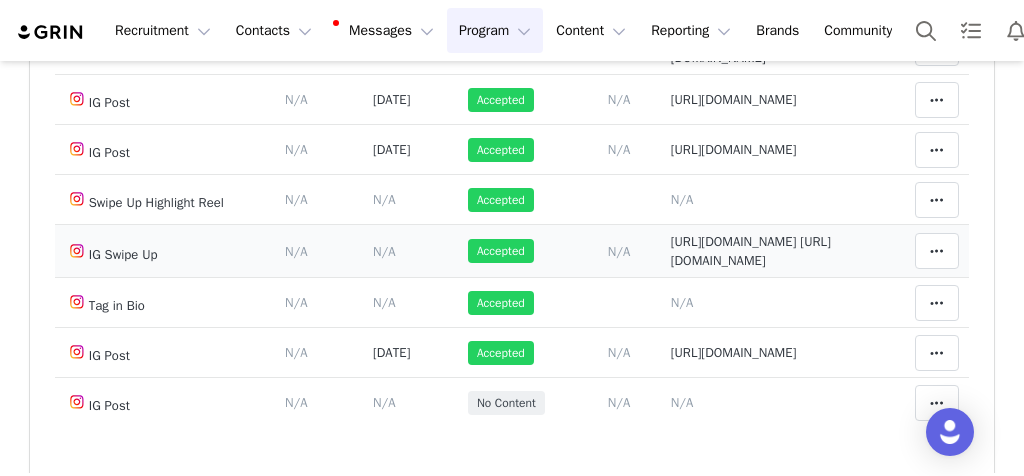 scroll, scrollTop: 3949, scrollLeft: 0, axis: vertical 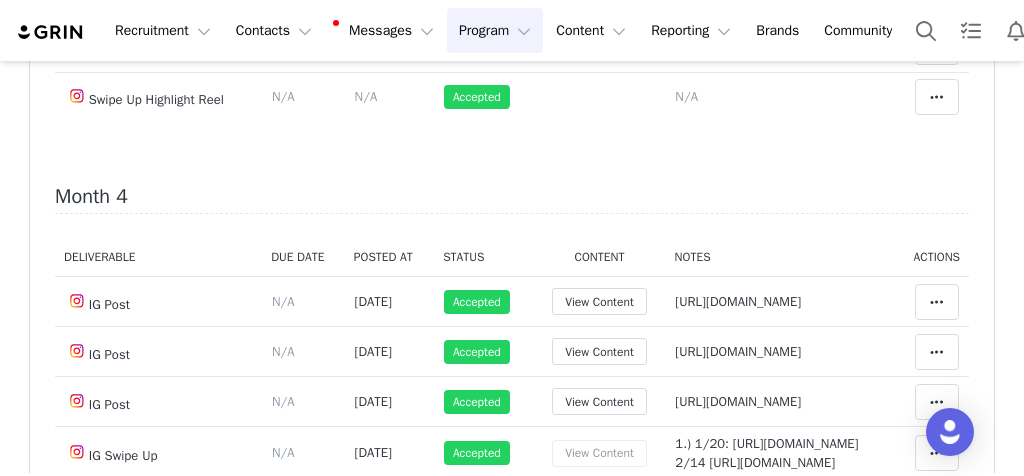 click on "Budget $0.00 Spend $2,372.50 Revenue $0.00 Revenue ROI 0x IMV $28,669.90 IMV ROI 12.08x Progress: Deliverables Content Fulfillment Revenue All Add a new deliverable  What type of deliverable?   IG Swipe Up   Tag in Bio   IG Post   Swipe Up Highlight Reel   Where should it be added?  Throughout Partnership  Month 1   Month 2   Month 3   Month 4   Month 5   Month 6   Throughout Partnership   Save  Cancel  Add Deliverable  Reset Content Do you want to reorder all of the content for this this partnership?  Yes, reset content   Cancel   Reset Content   Allow Content Past End Date   Fetch Recent Content   Month 1  Deliverable Due Date Posted At Status Content Notes Actions  IG Swipe Up Deliverable Due Date Set the date you expect this content to go live.  Save  Cancel N/A  Sep 9, 2024   Accepted  View Content Notes  Save  Cancel https://static-resources.creatoriq.com/instagram-stories/videos/3449839991565619424.mp4 & https://static-resources.creatoriq.com/instagram-stories/videos/3453269281955306330.mp4  Decline" at bounding box center (512, 244) 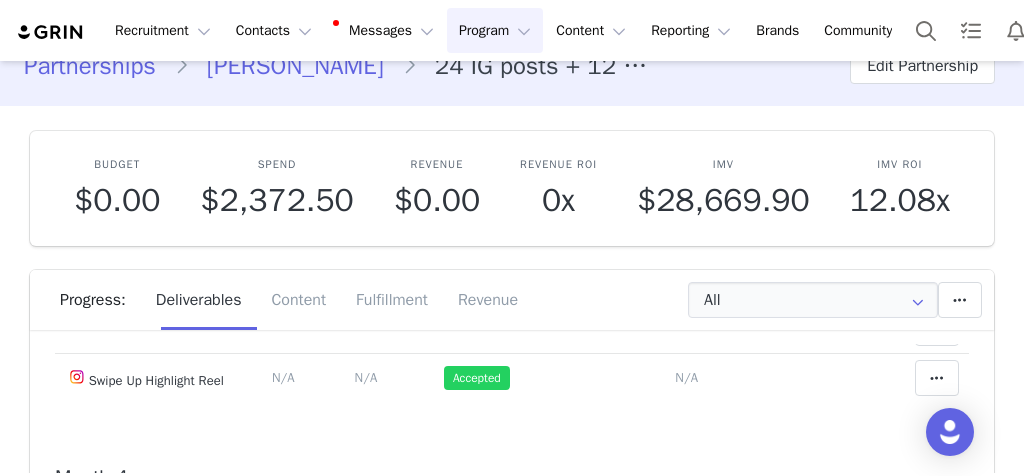scroll, scrollTop: 113, scrollLeft: 0, axis: vertical 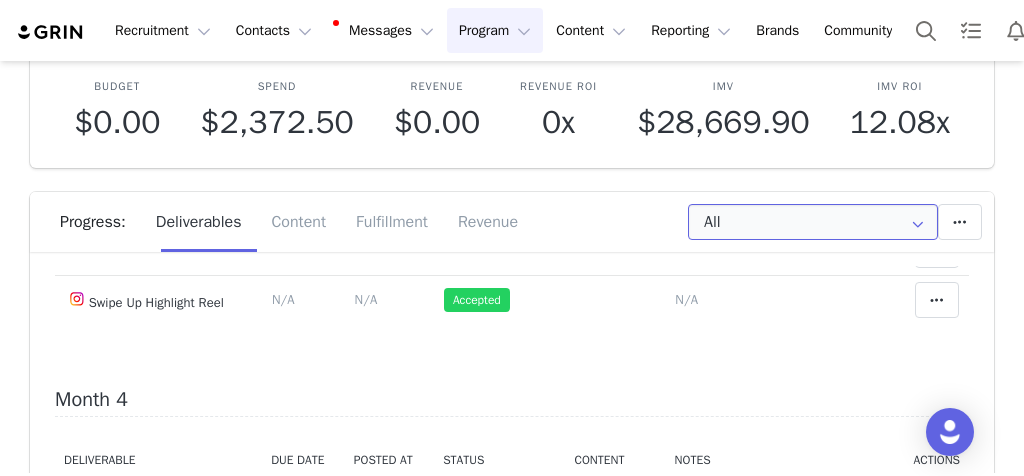 click on "All" at bounding box center (813, 222) 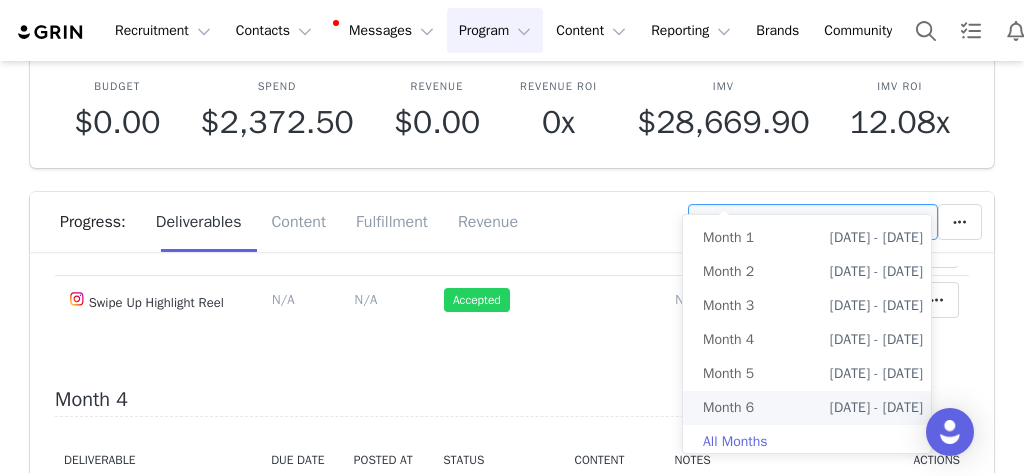 click on "Month 6  Feb 8th - Mar 10th" at bounding box center [813, 408] 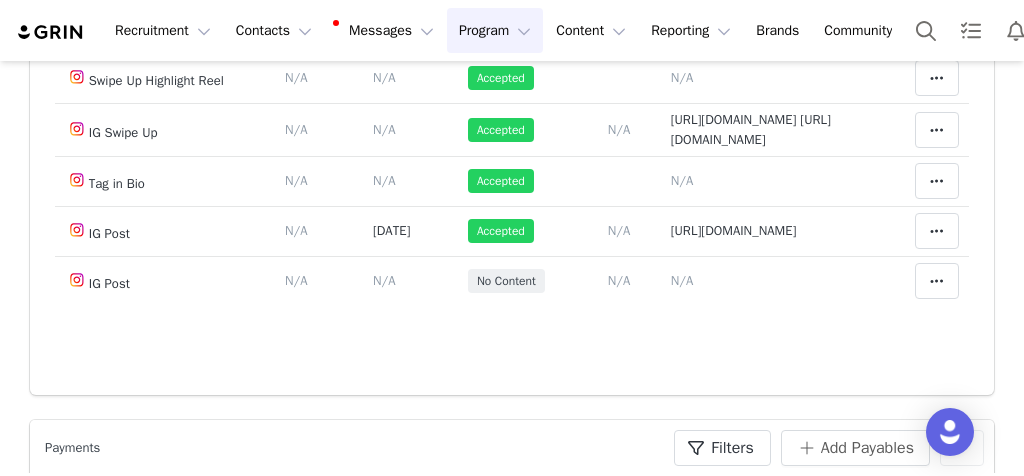 scroll, scrollTop: 701, scrollLeft: 0, axis: vertical 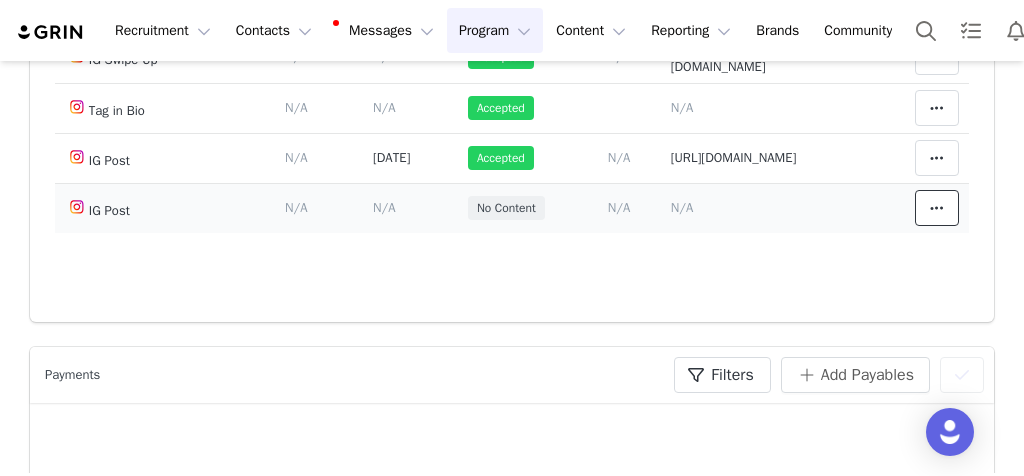 click at bounding box center (937, 208) 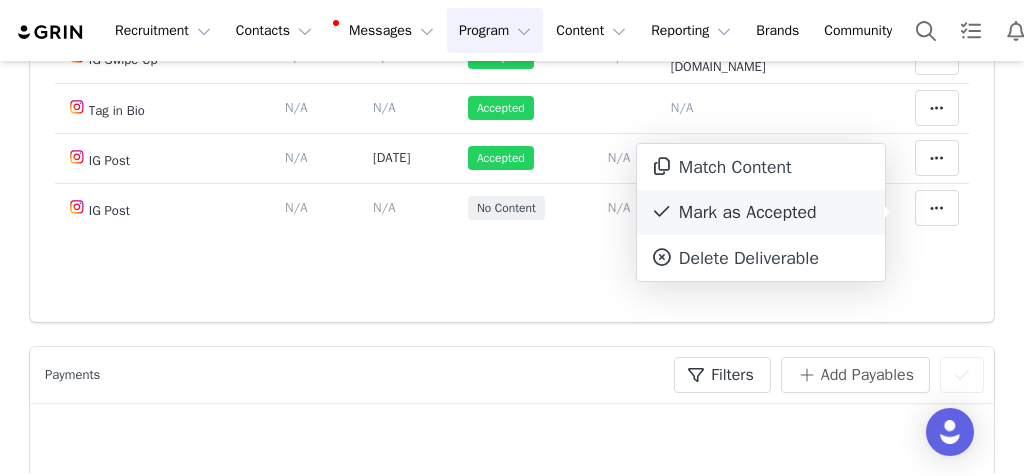click on "Mark as Accepted" at bounding box center [761, 213] 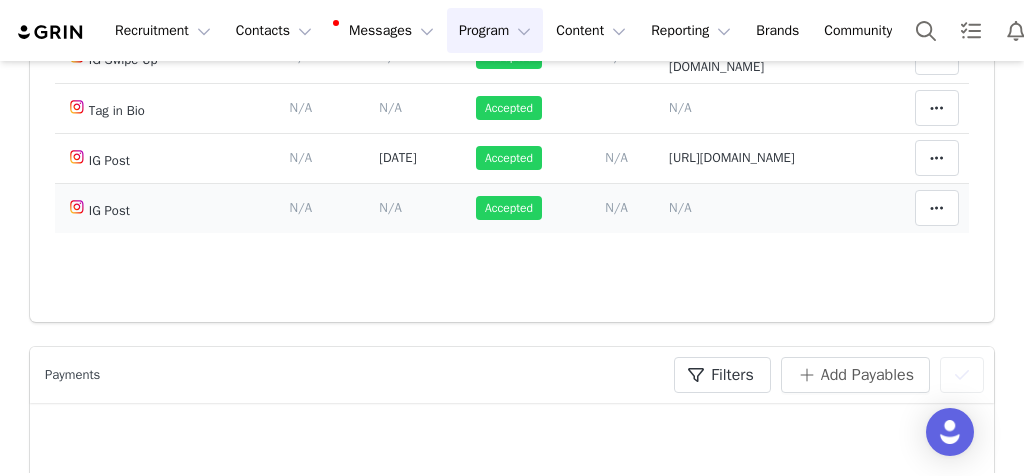 click on "N/A" at bounding box center [390, 207] 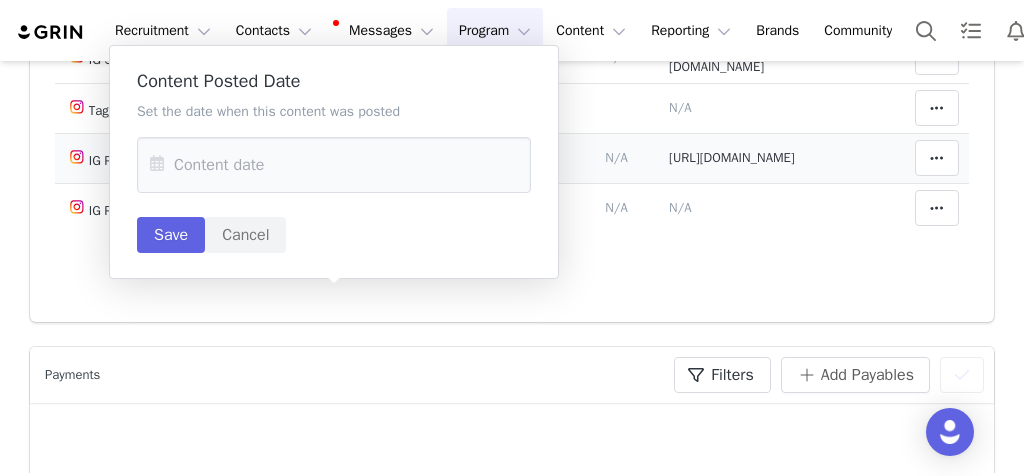 click on "Notes  Save  Cancel https://www.instagram.com/p/DLSmWIURByT/" at bounding box center [773, 158] 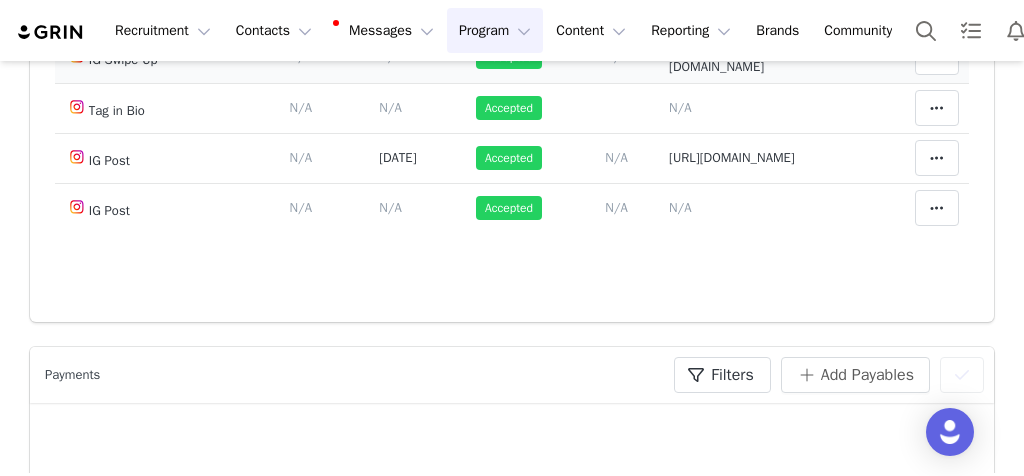 scroll, scrollTop: 190, scrollLeft: 0, axis: vertical 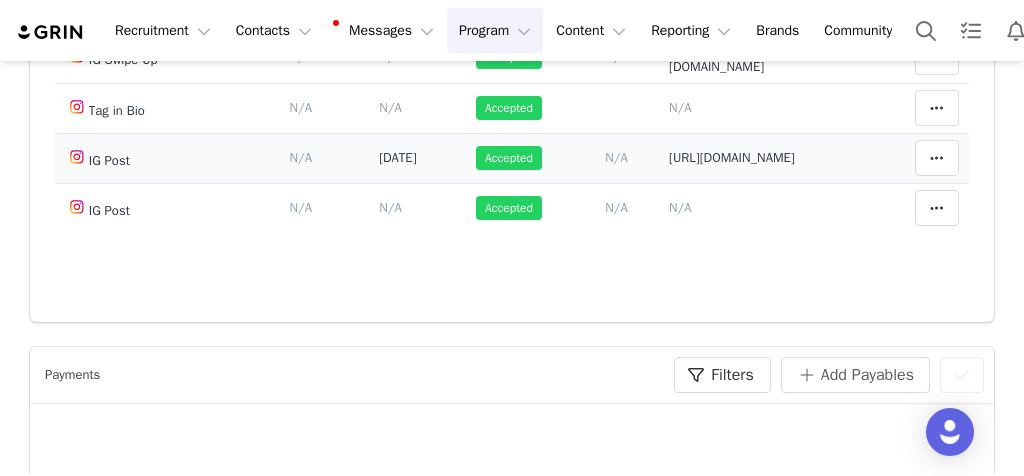 click on "Jun 24, 2025" at bounding box center [397, 157] 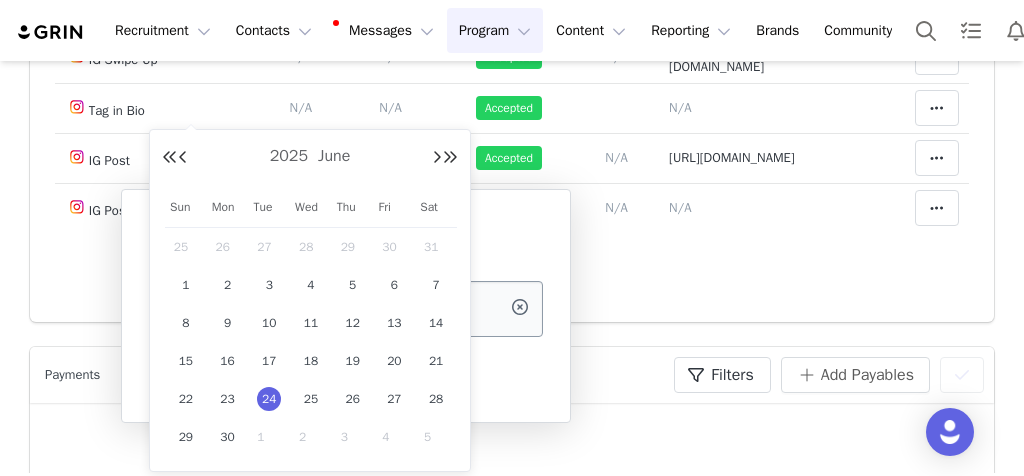 click on "Jun 24 2025" at bounding box center (346, 309) 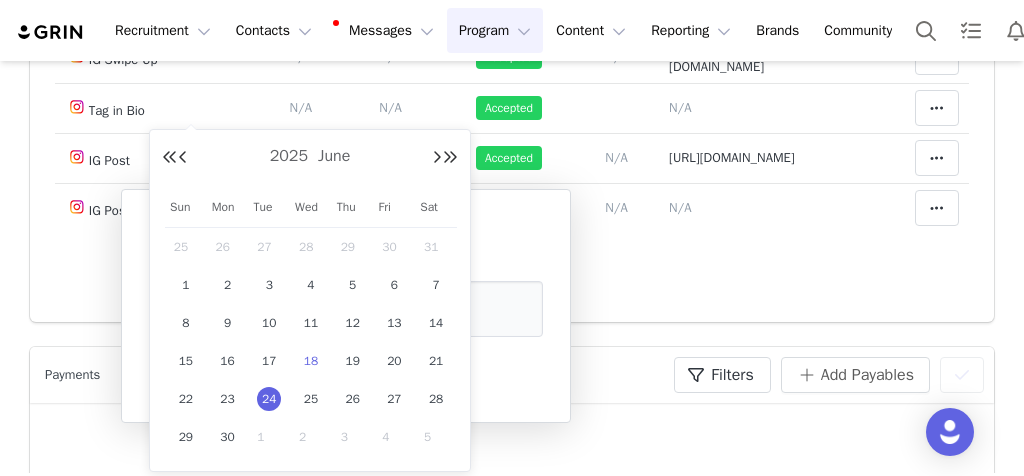 click on "18" at bounding box center [311, 361] 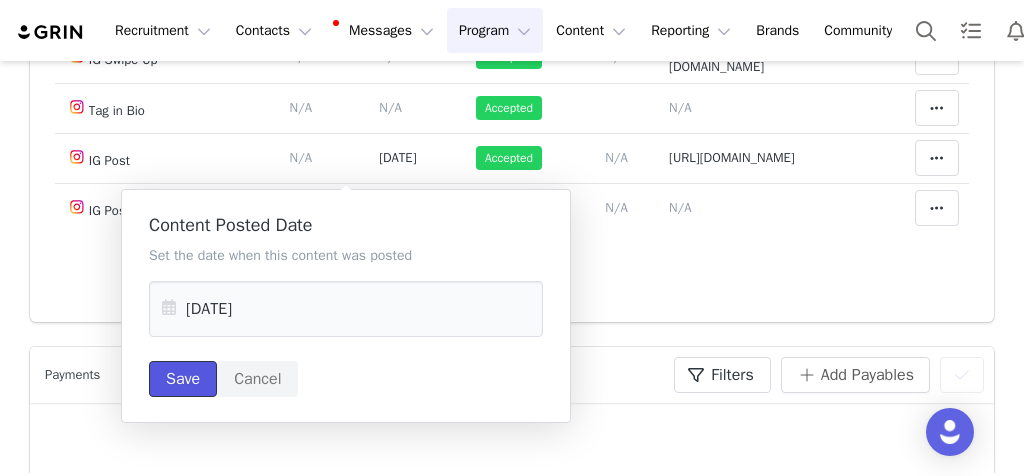 click on "Save" at bounding box center (183, 379) 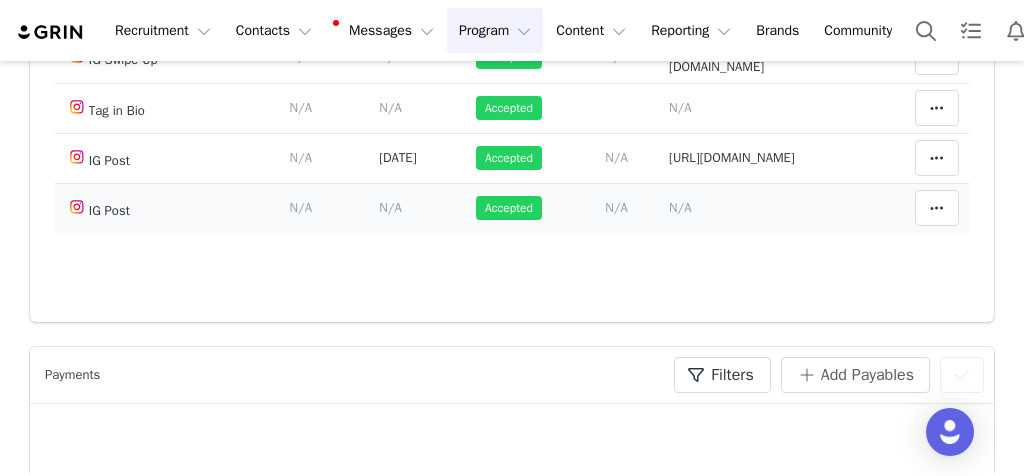 click on "N/A" at bounding box center (390, 207) 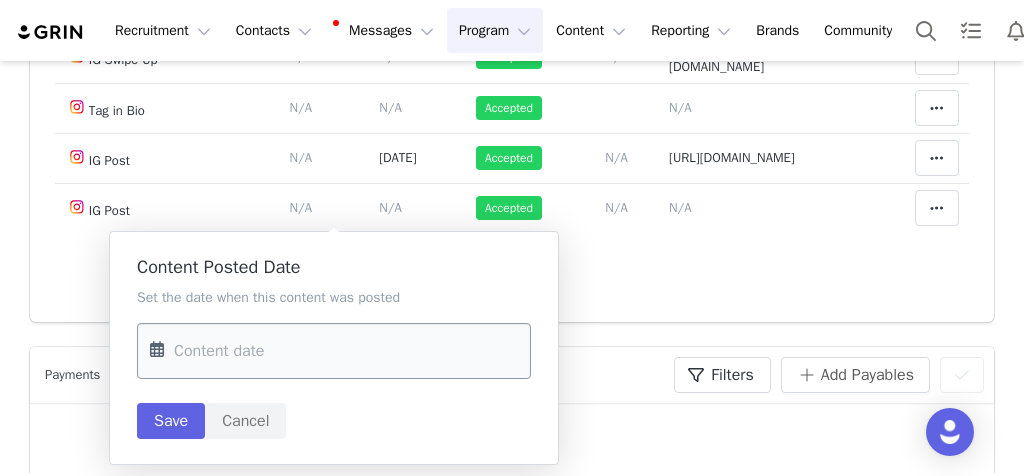 click at bounding box center (334, 351) 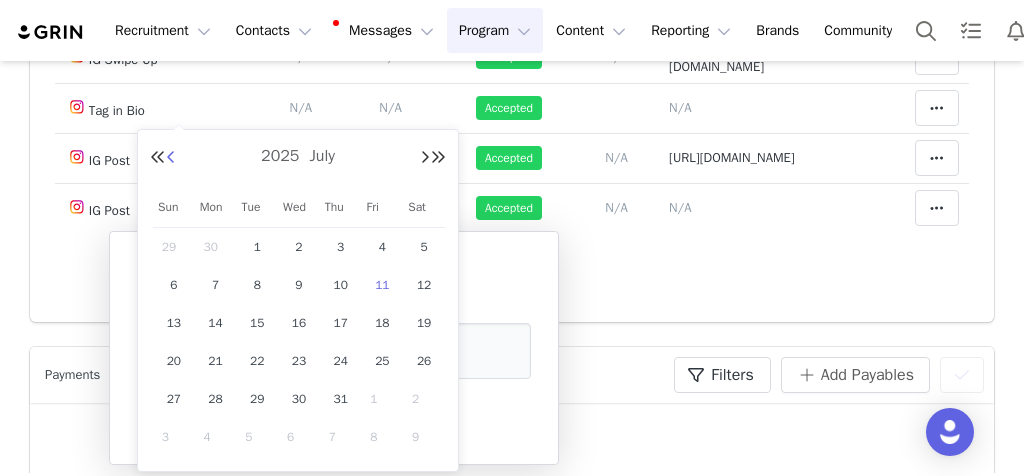 click at bounding box center (171, 158) 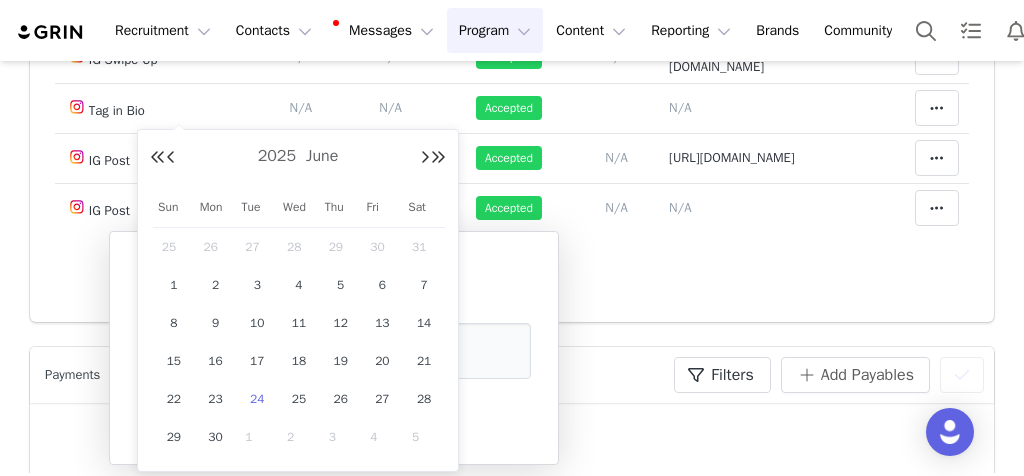 click on "24" at bounding box center (257, 399) 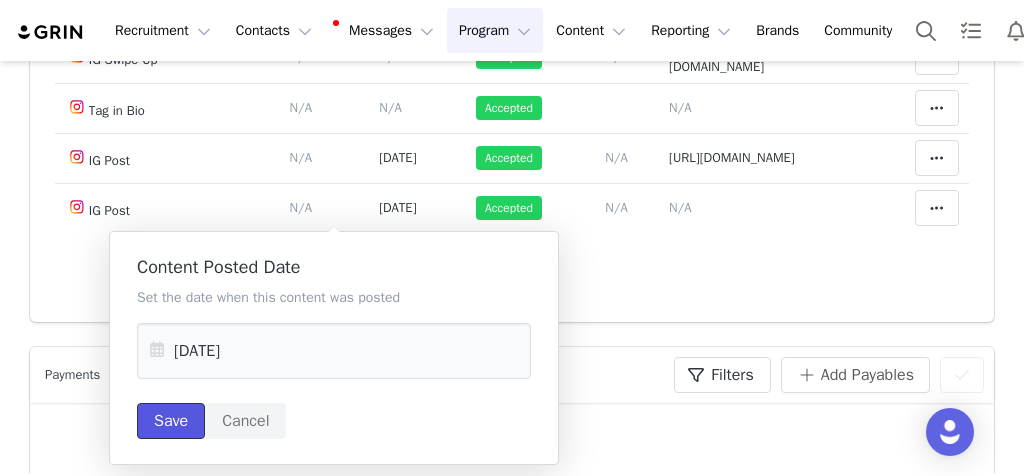 click on "Save" at bounding box center [171, 421] 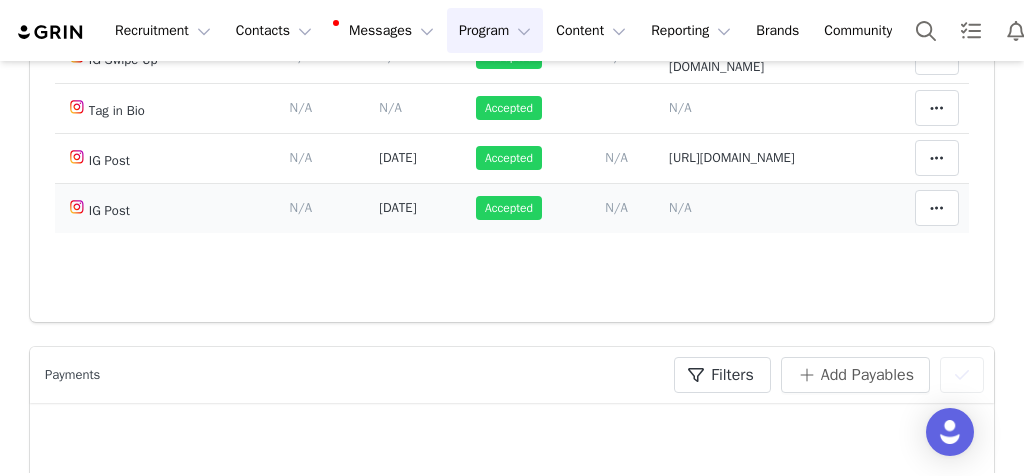 click on "N/A" at bounding box center (680, 207) 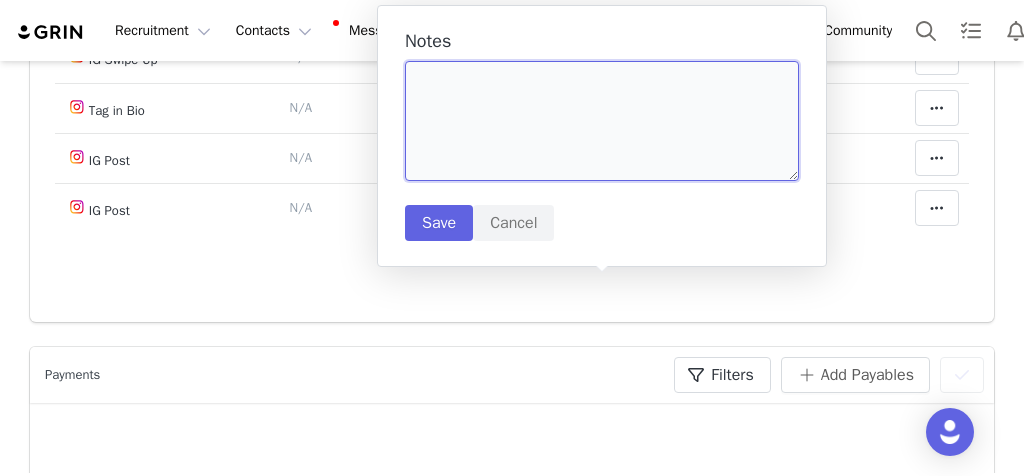 paste on "https://www.instagram.com/p/DLSmWIURByT/" 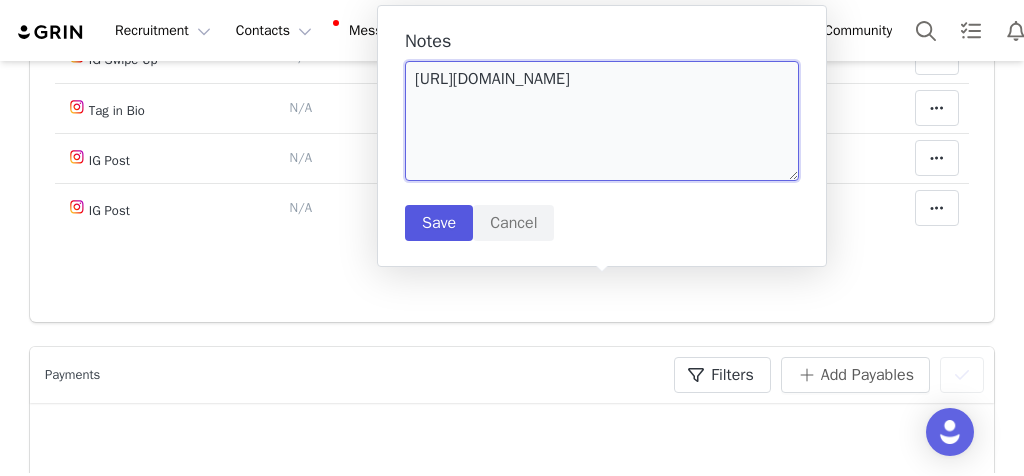 type on "https://www.instagram.com/p/DLSmWIURByT/" 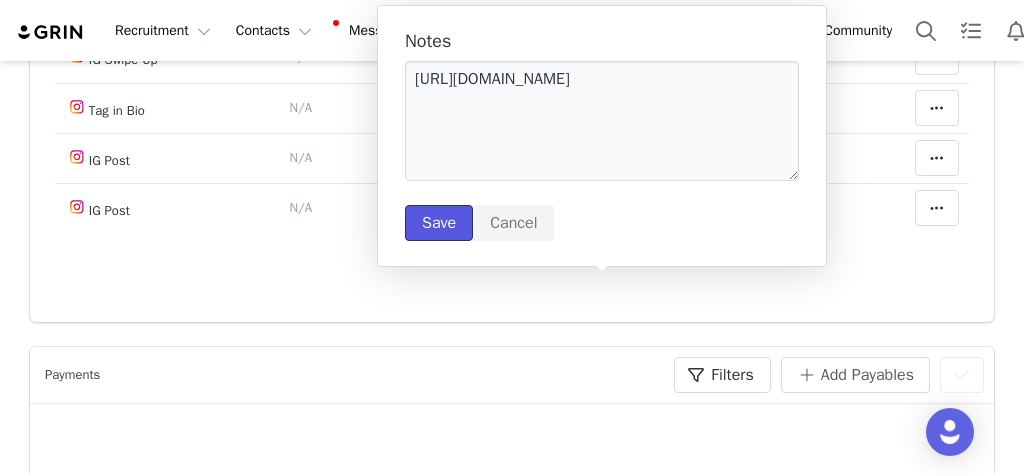 click on "Save" at bounding box center [439, 223] 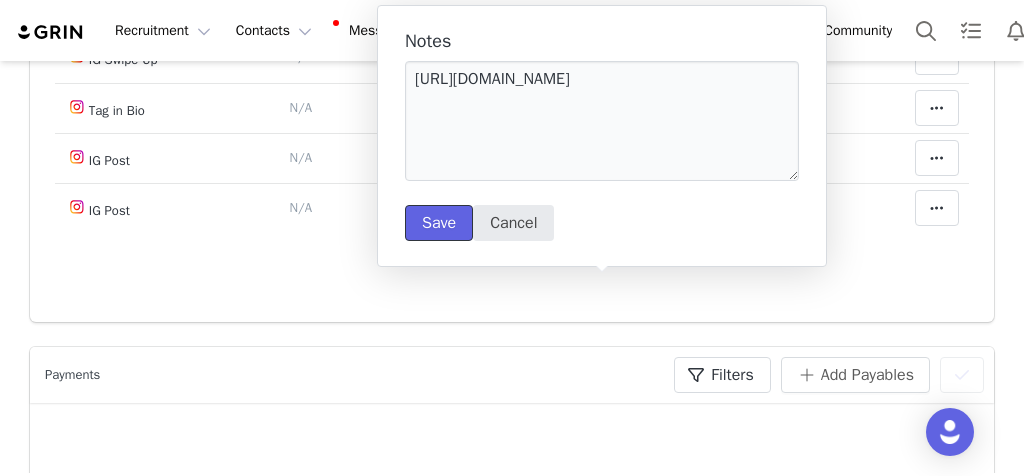 type 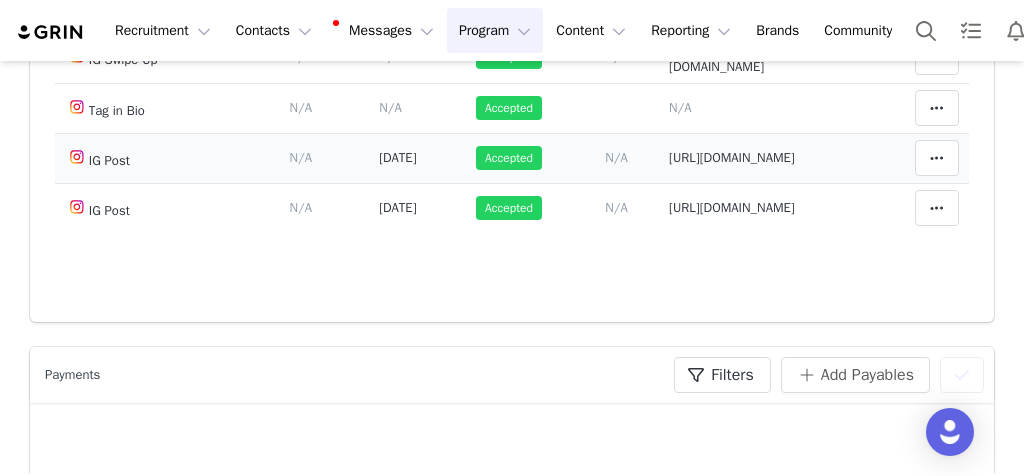 scroll, scrollTop: 193, scrollLeft: 0, axis: vertical 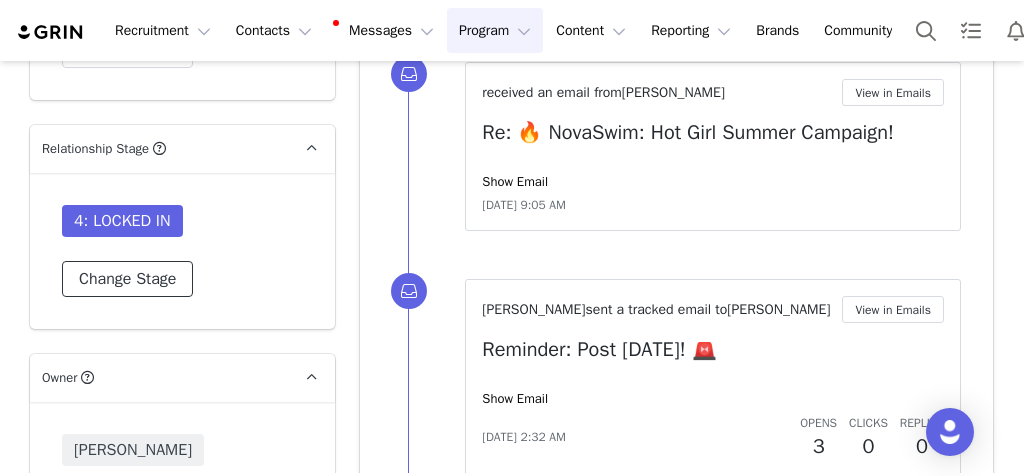 click on "Change Stage" at bounding box center [127, 279] 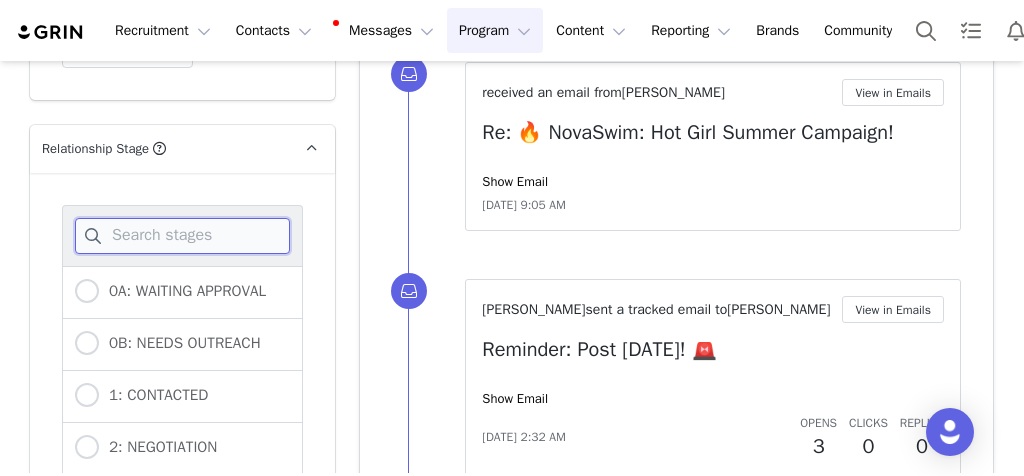click at bounding box center (182, 236) 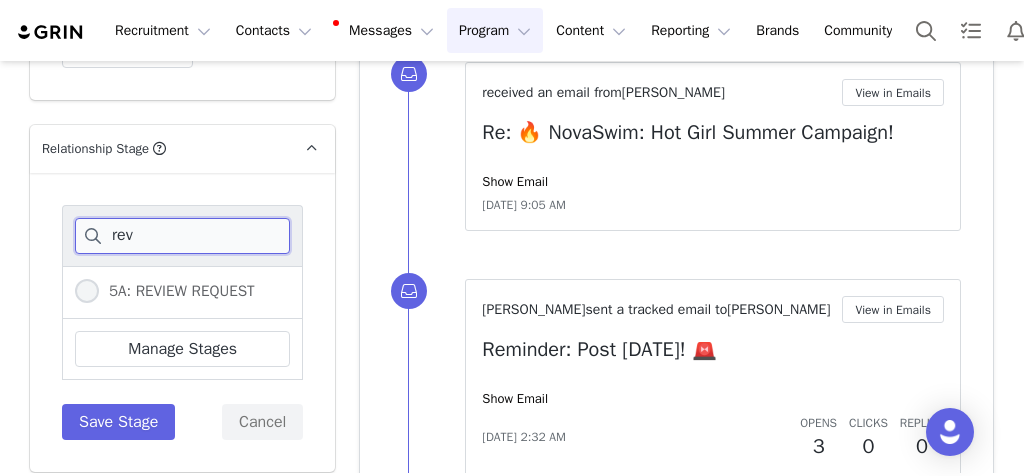 type on "rev" 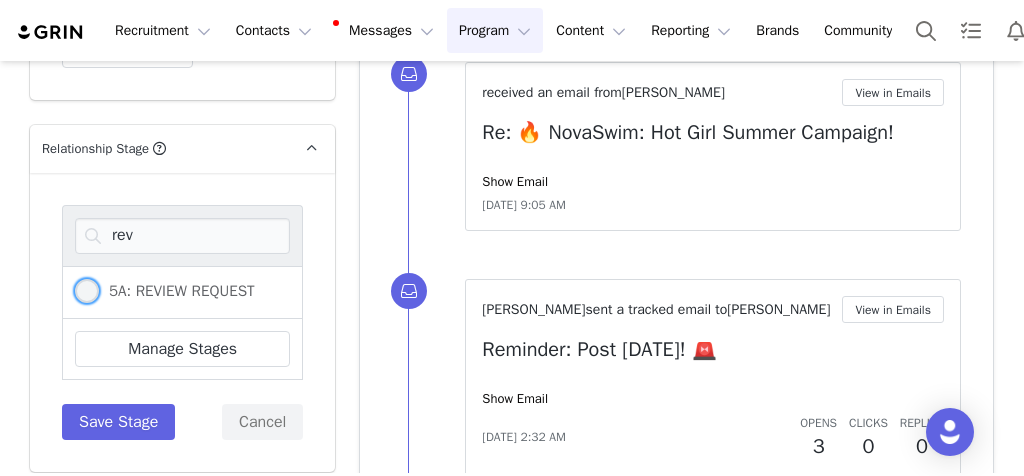 click on "5A: REVIEW REQUEST" at bounding box center [177, 291] 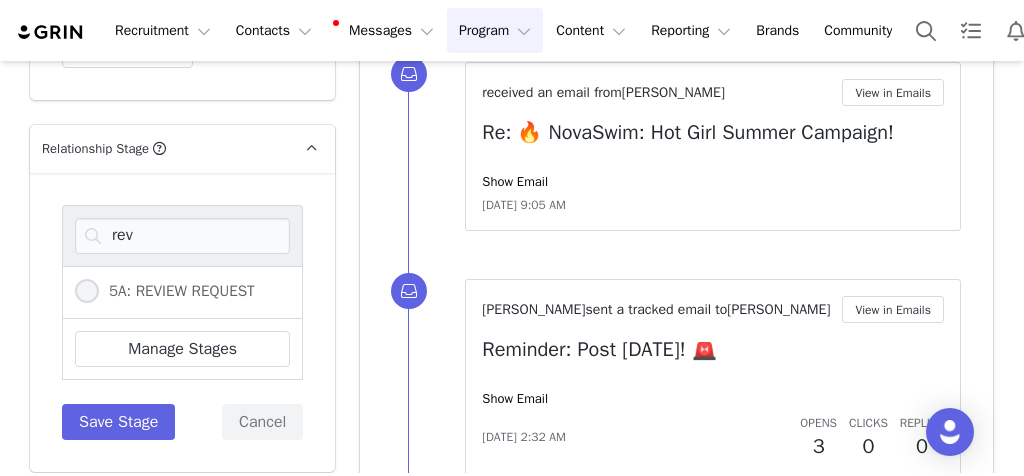 click on "5A: REVIEW REQUEST" at bounding box center (87, 292) 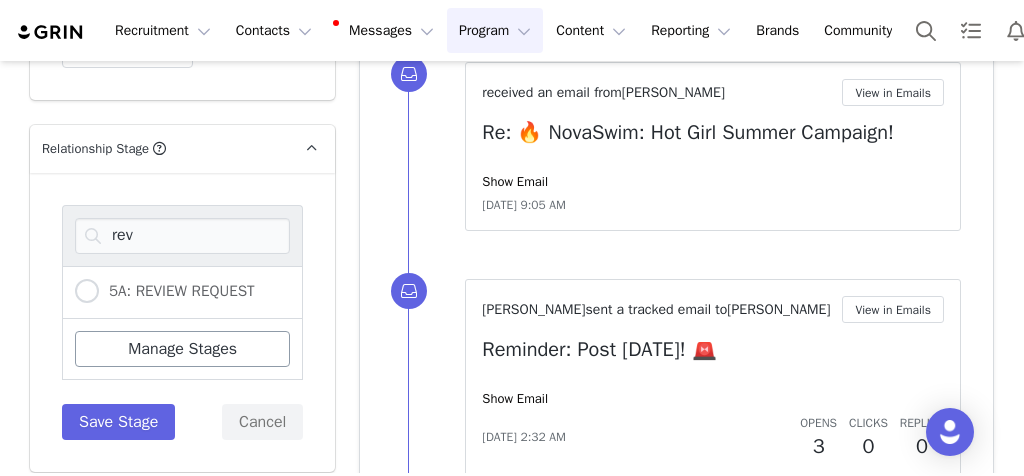 radio on "true" 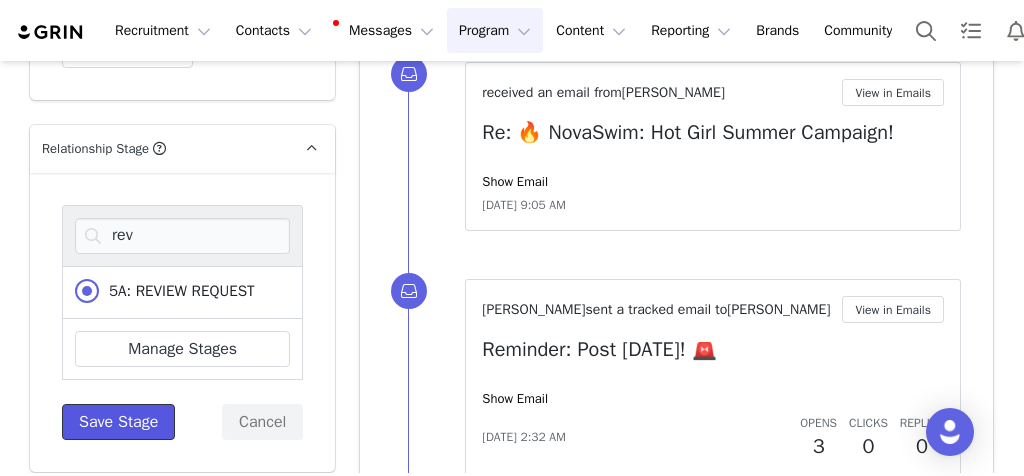 click on "Save Stage" at bounding box center (118, 422) 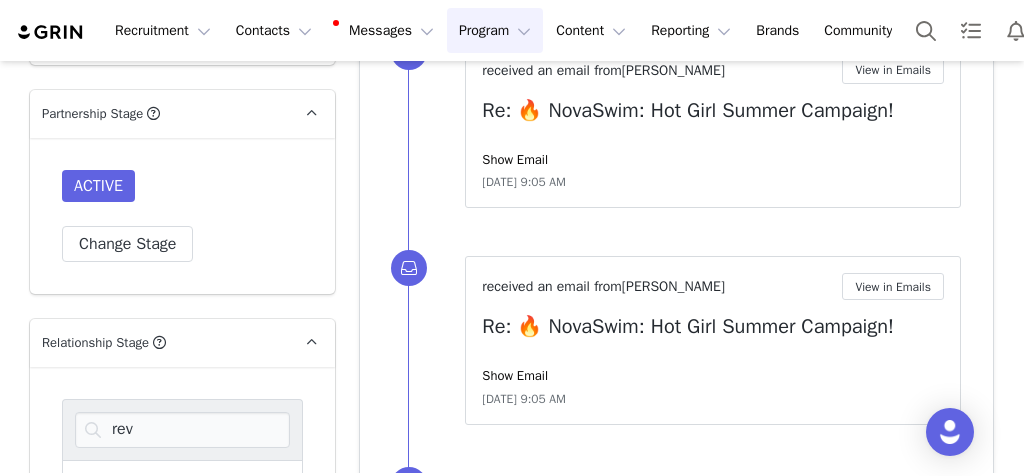 scroll, scrollTop: 1642, scrollLeft: 0, axis: vertical 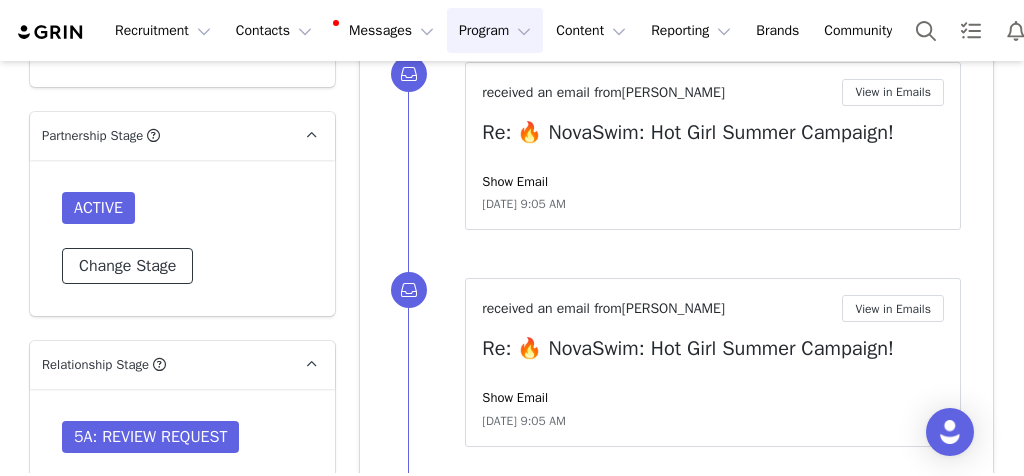 click on "Change Stage" at bounding box center [127, 266] 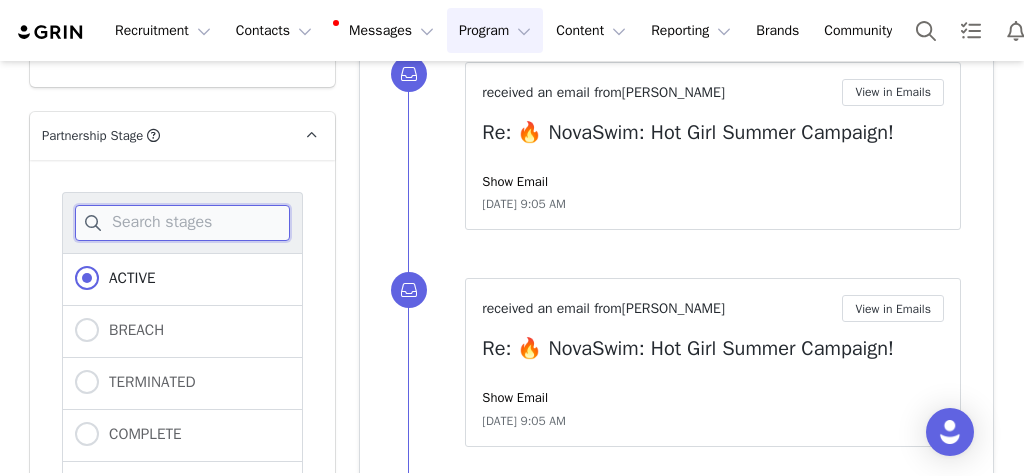 click at bounding box center (182, 223) 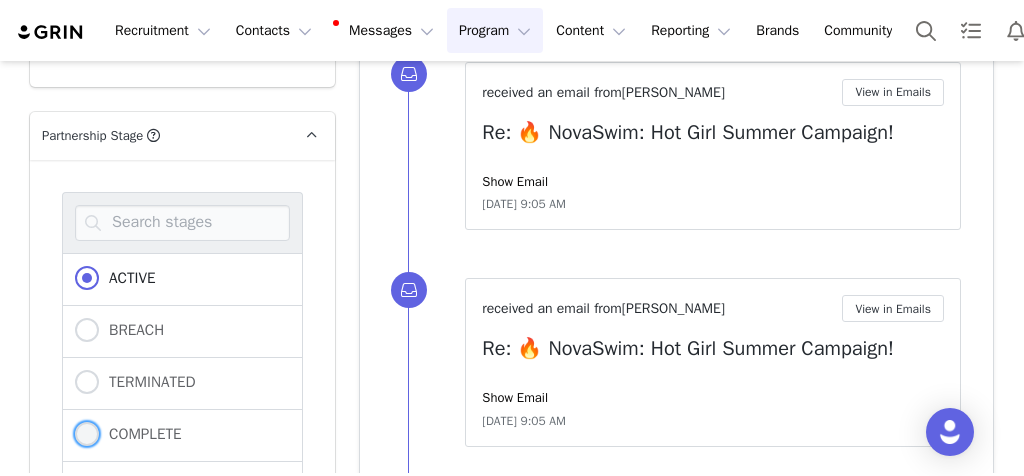 click on "COMPLETE" at bounding box center (140, 434) 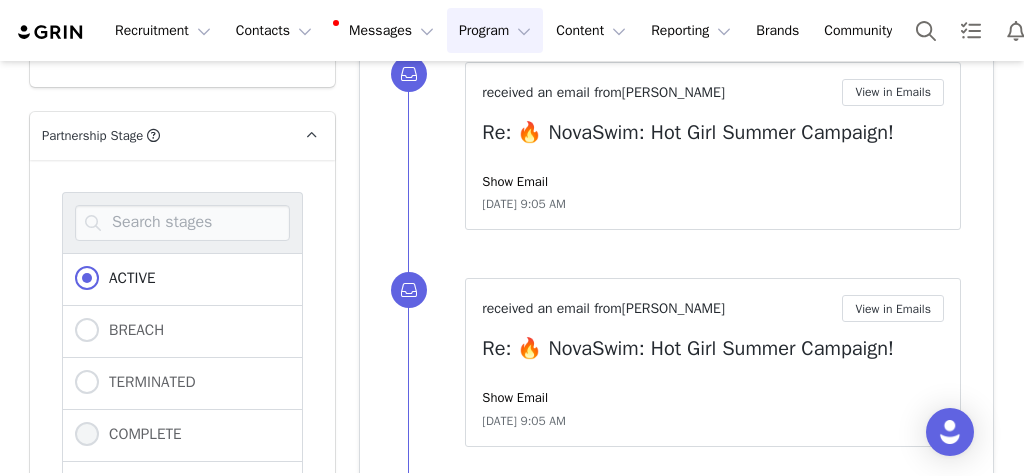 click on "COMPLETE" at bounding box center (87, 435) 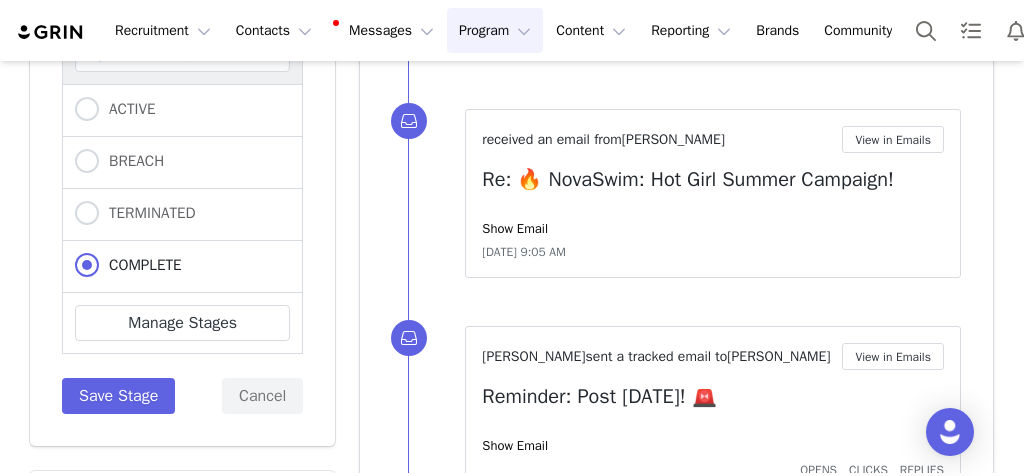 scroll, scrollTop: 1850, scrollLeft: 0, axis: vertical 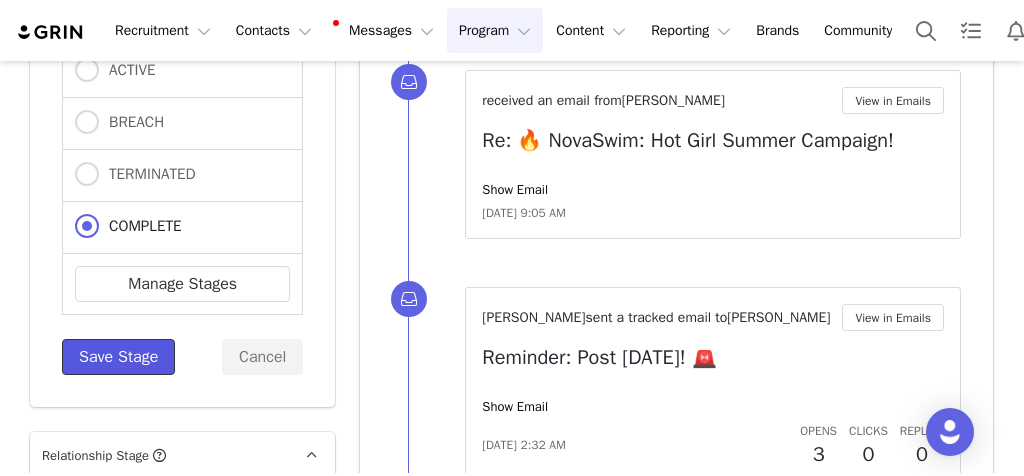 click on "Save Stage" at bounding box center (118, 357) 